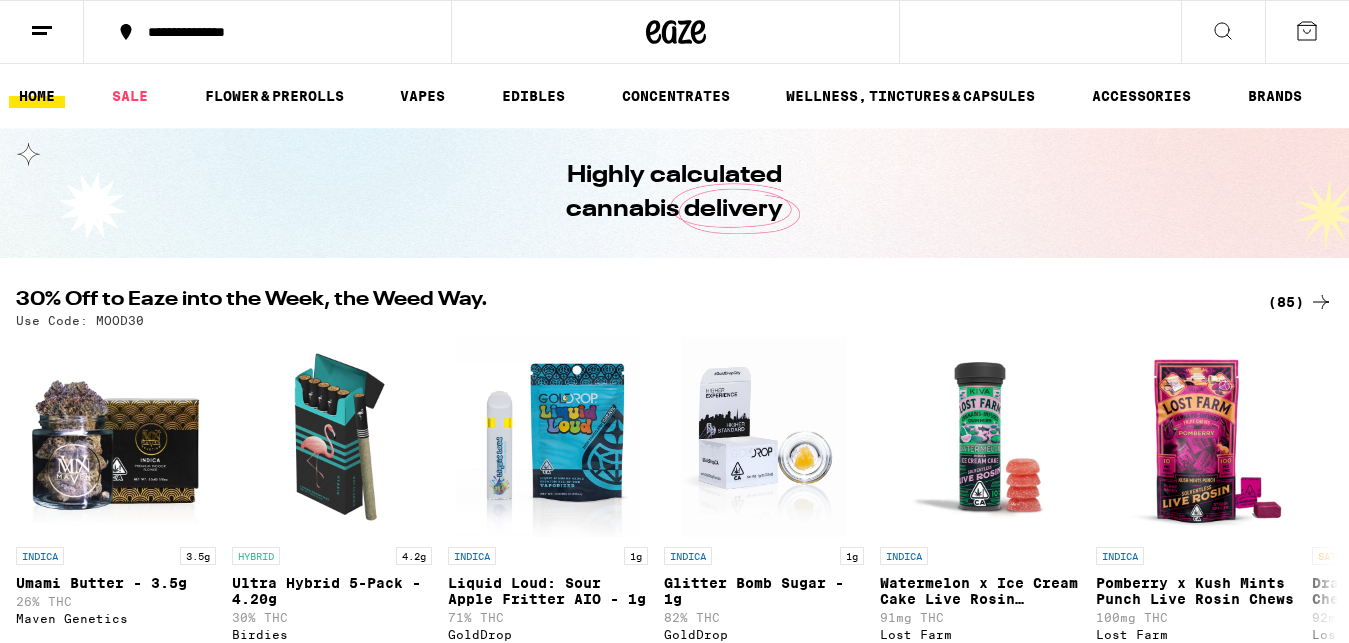 scroll, scrollTop: 0, scrollLeft: 0, axis: both 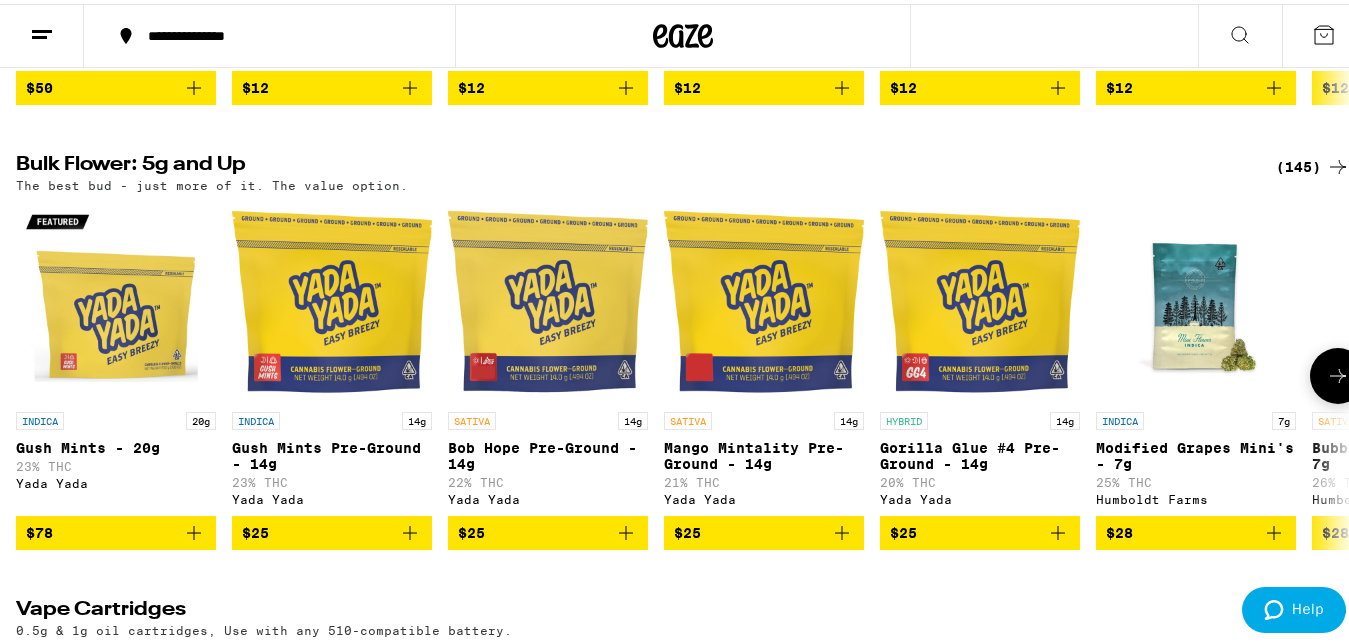 click at bounding box center (1338, 372) 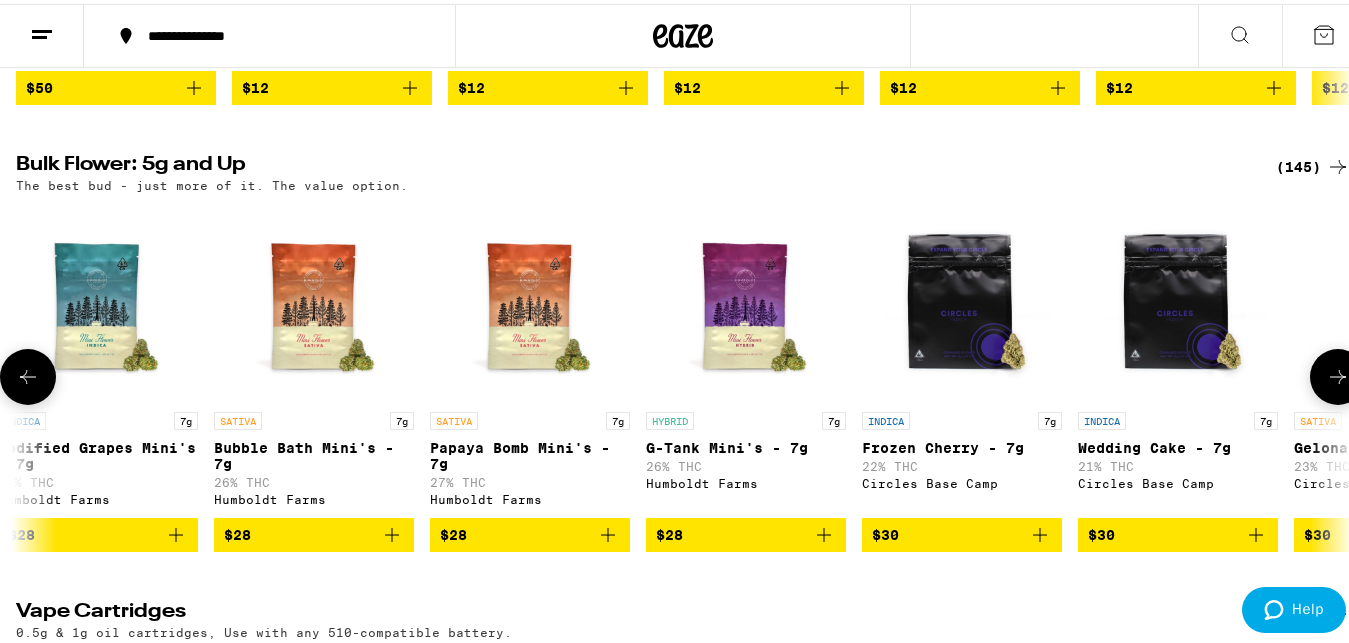 scroll, scrollTop: 0, scrollLeft: 1099, axis: horizontal 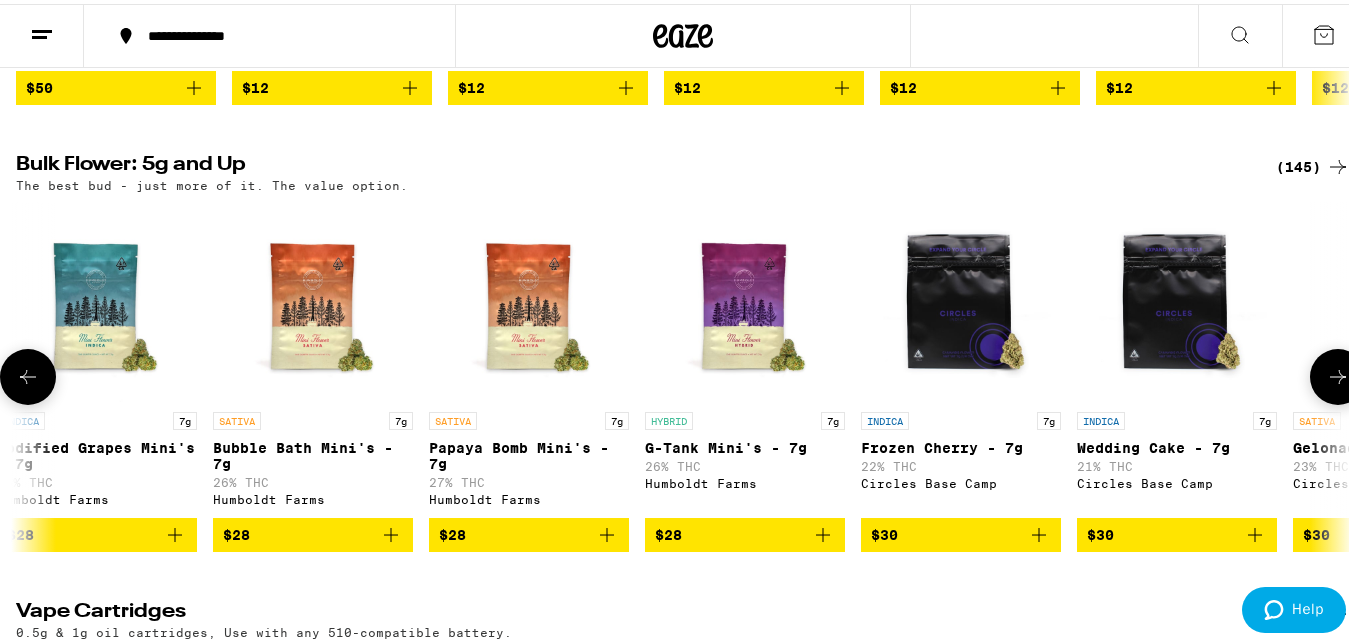 click at bounding box center [1338, 373] 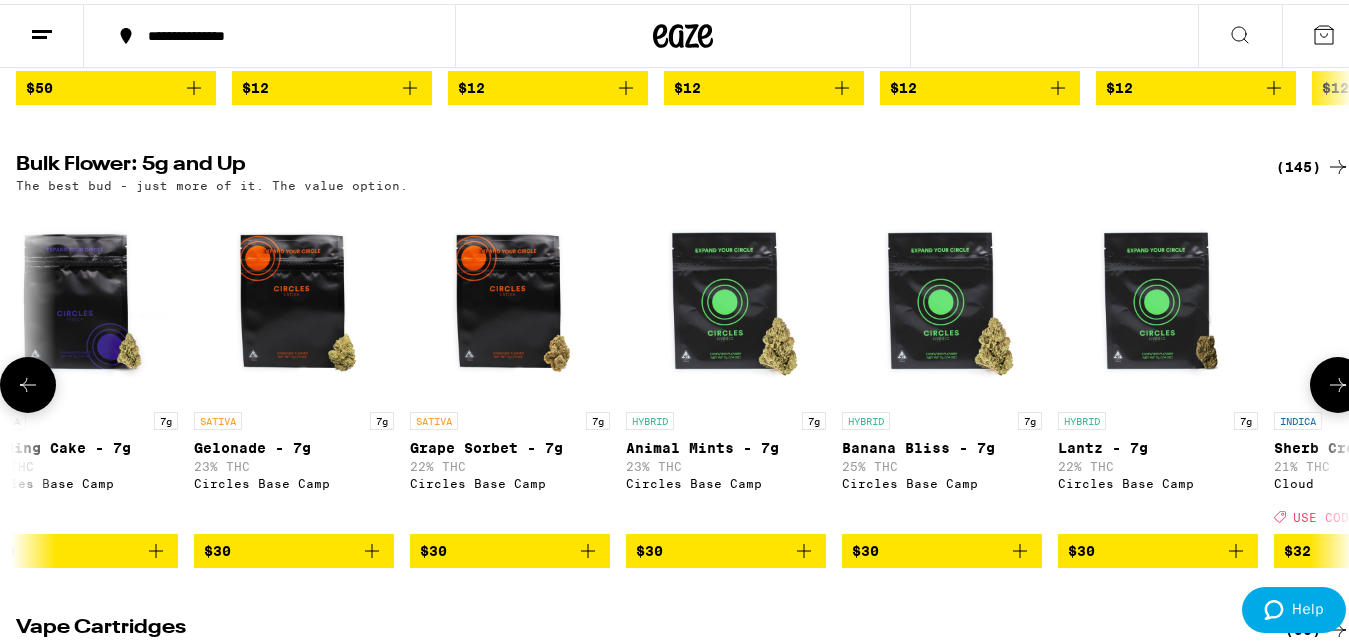 click at bounding box center (1338, 381) 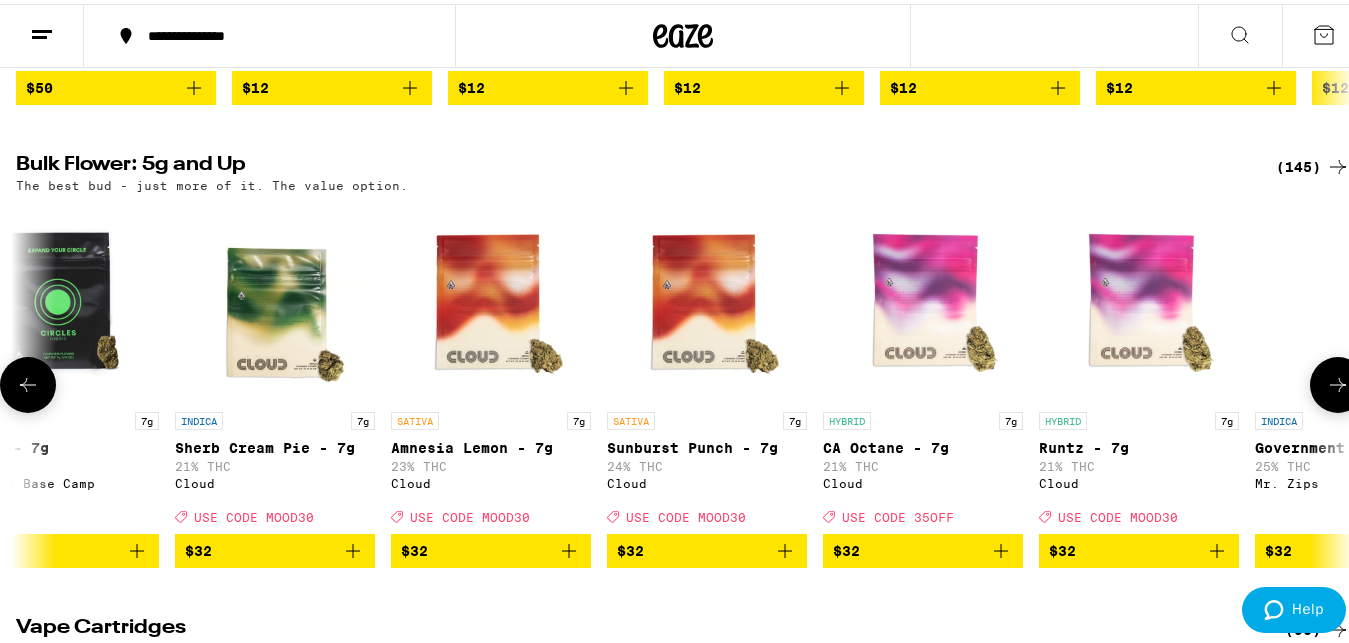 click at bounding box center (1338, 381) 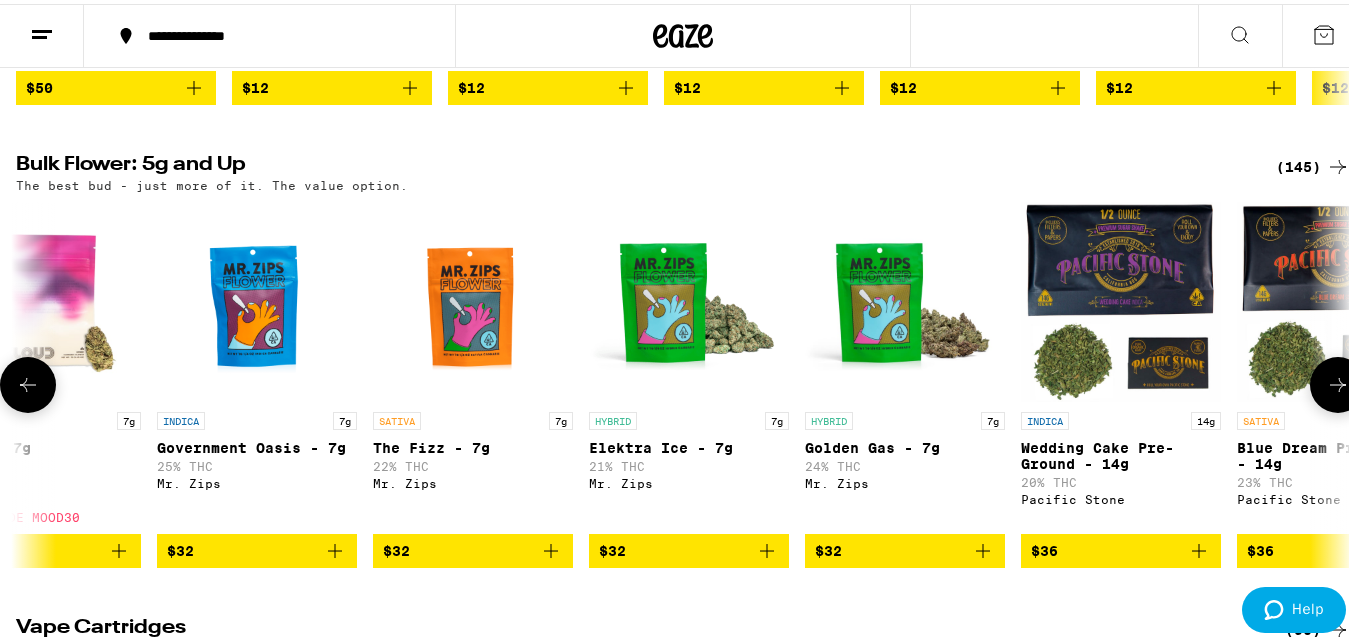 scroll, scrollTop: 0, scrollLeft: 4396, axis: horizontal 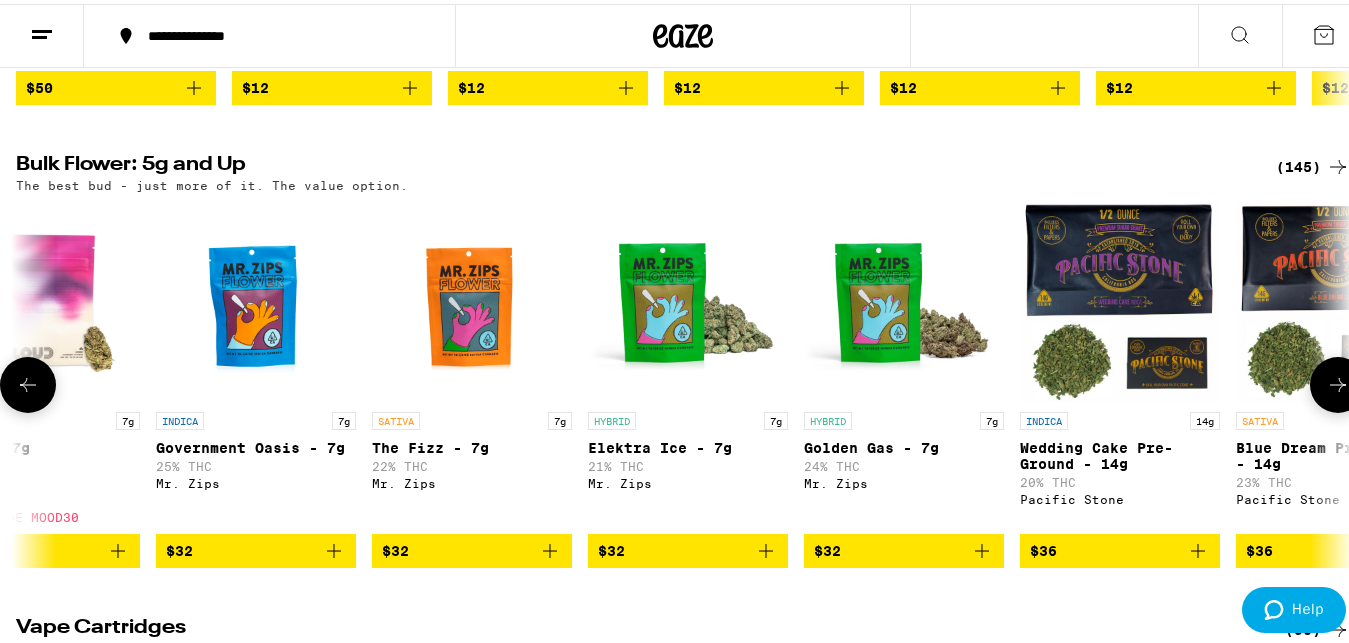 click at bounding box center [1338, 381] 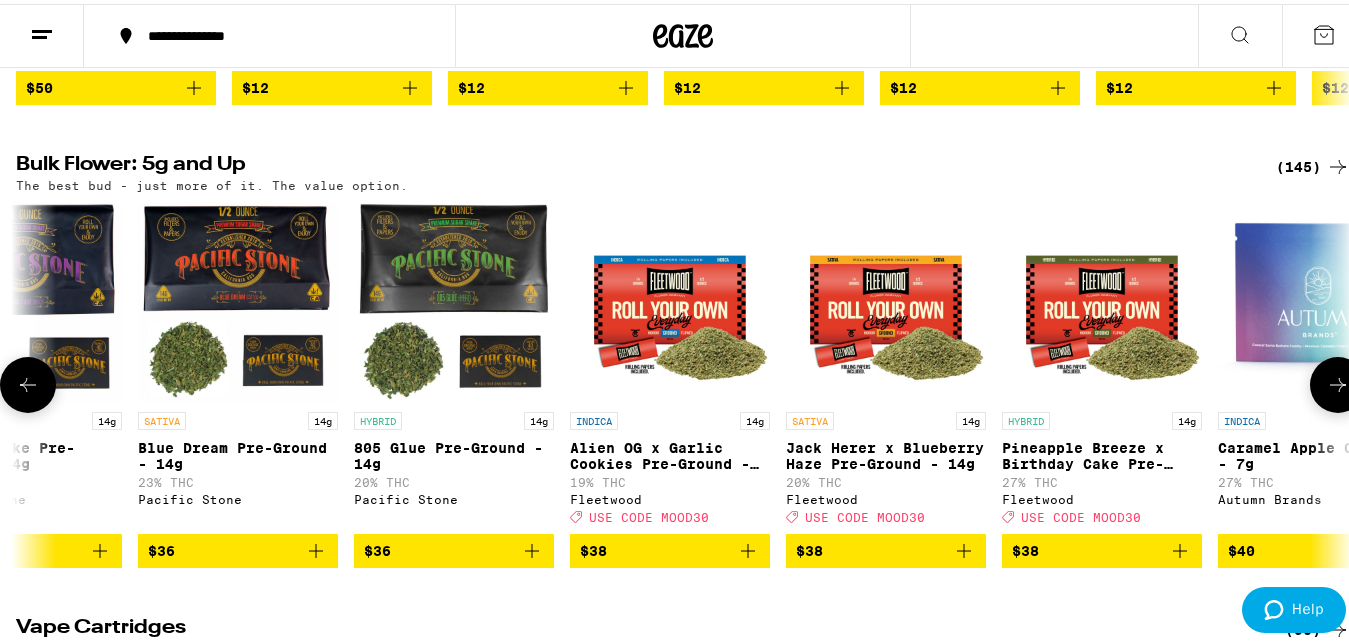 scroll, scrollTop: 0, scrollLeft: 5495, axis: horizontal 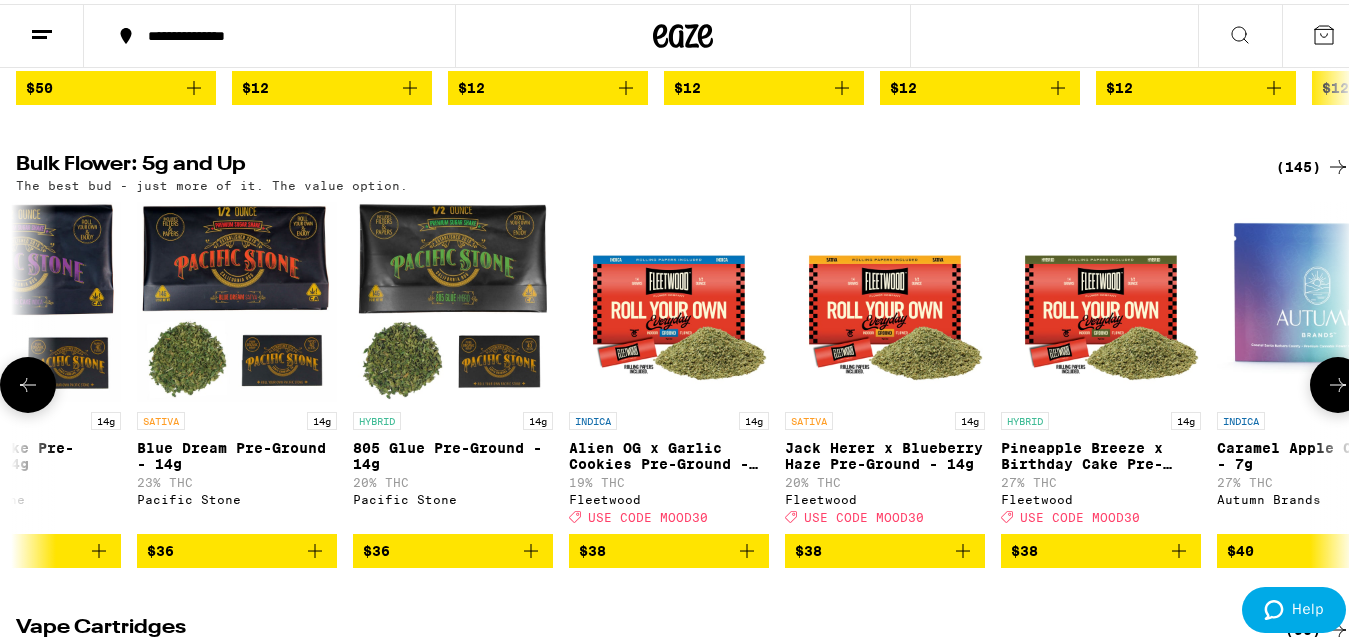 click at bounding box center (1338, 381) 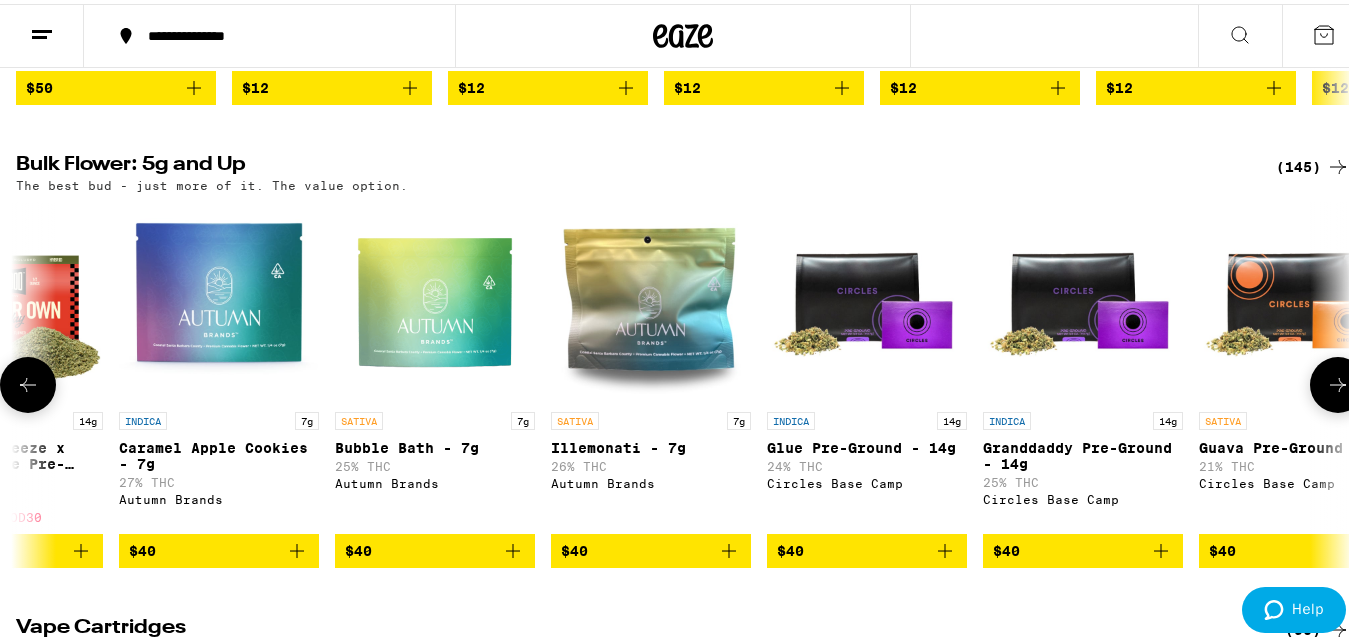 scroll, scrollTop: 0, scrollLeft: 6594, axis: horizontal 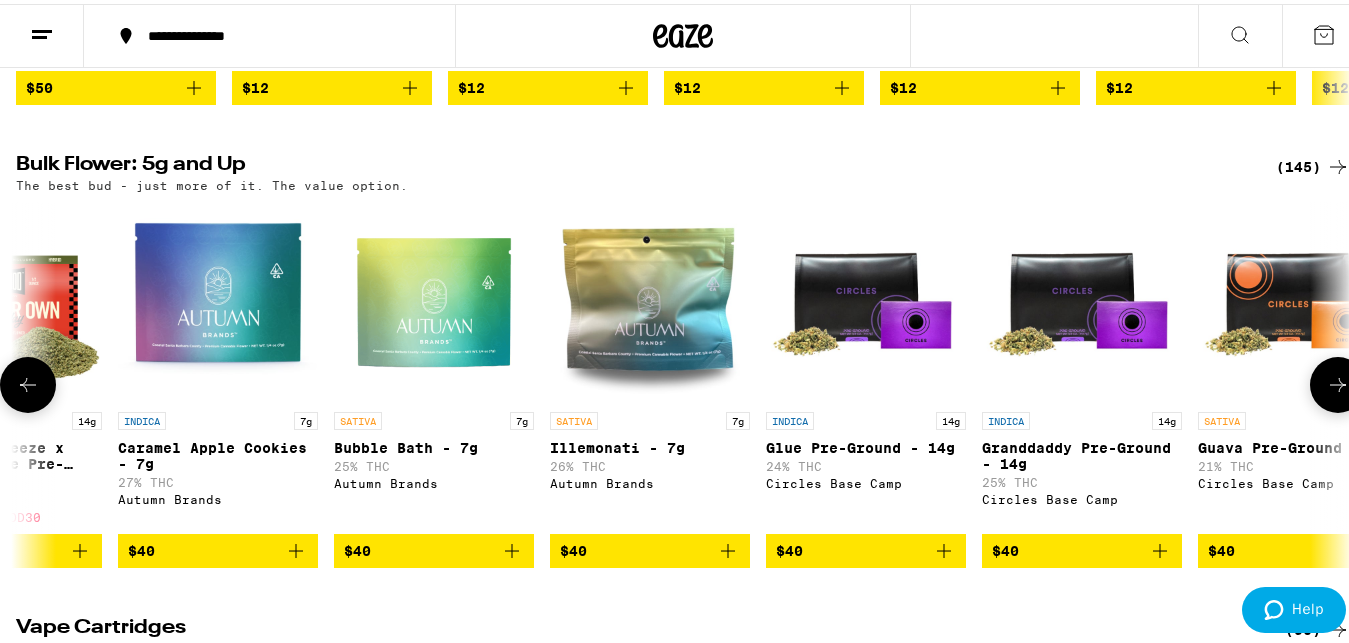 click 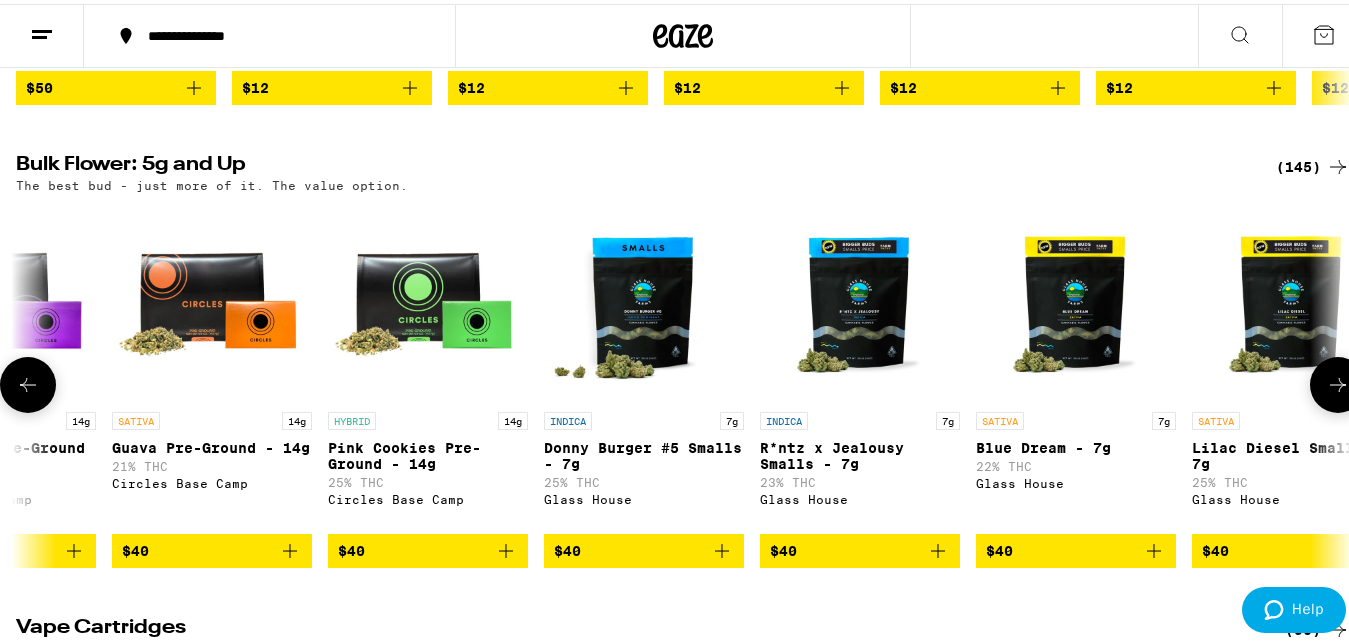 scroll, scrollTop: 0, scrollLeft: 7693, axis: horizontal 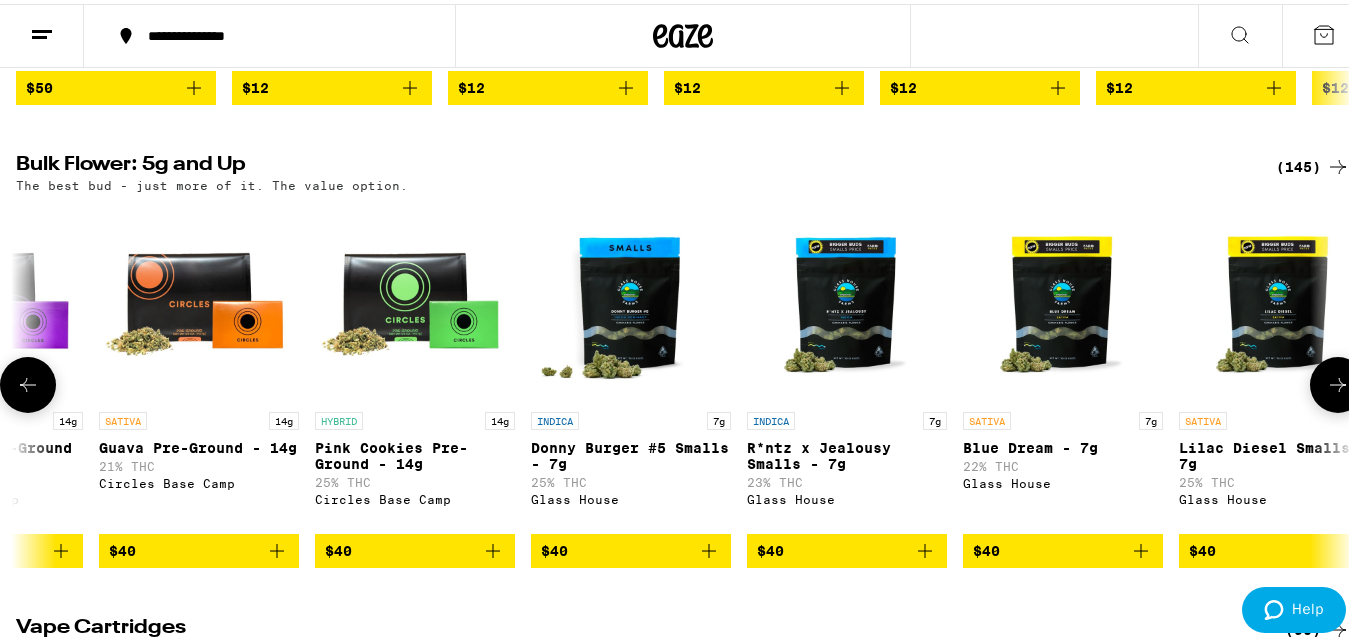 click 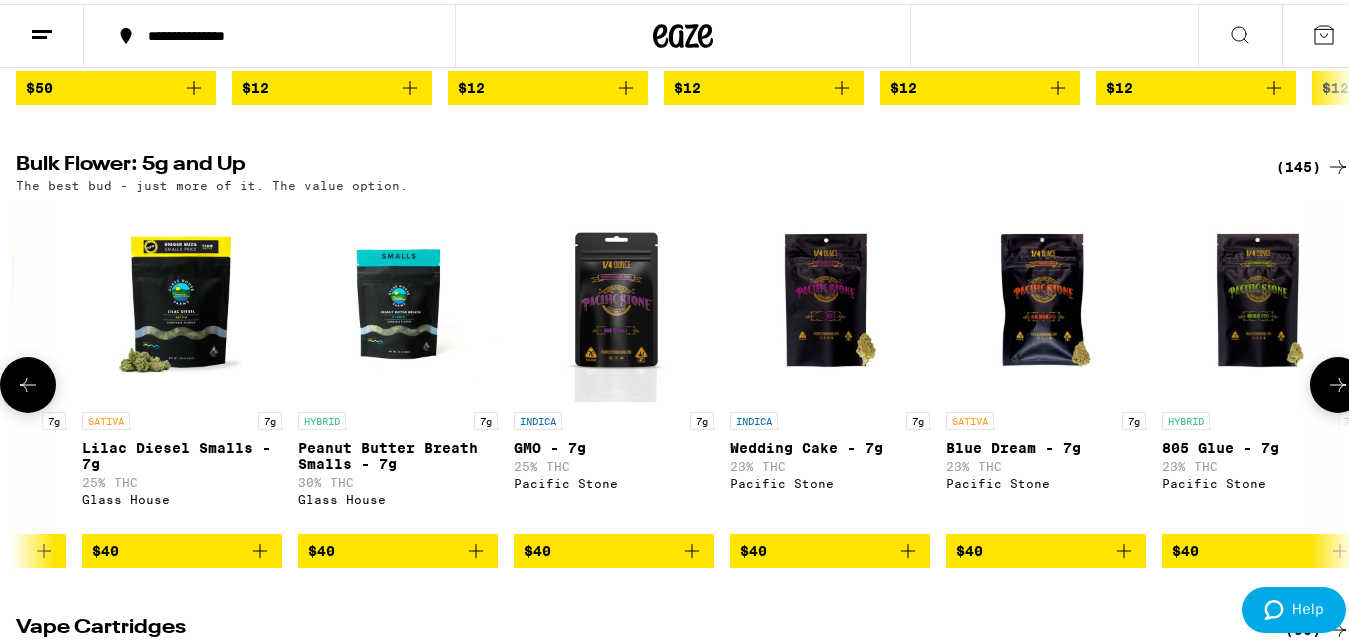 scroll, scrollTop: 0, scrollLeft: 8792, axis: horizontal 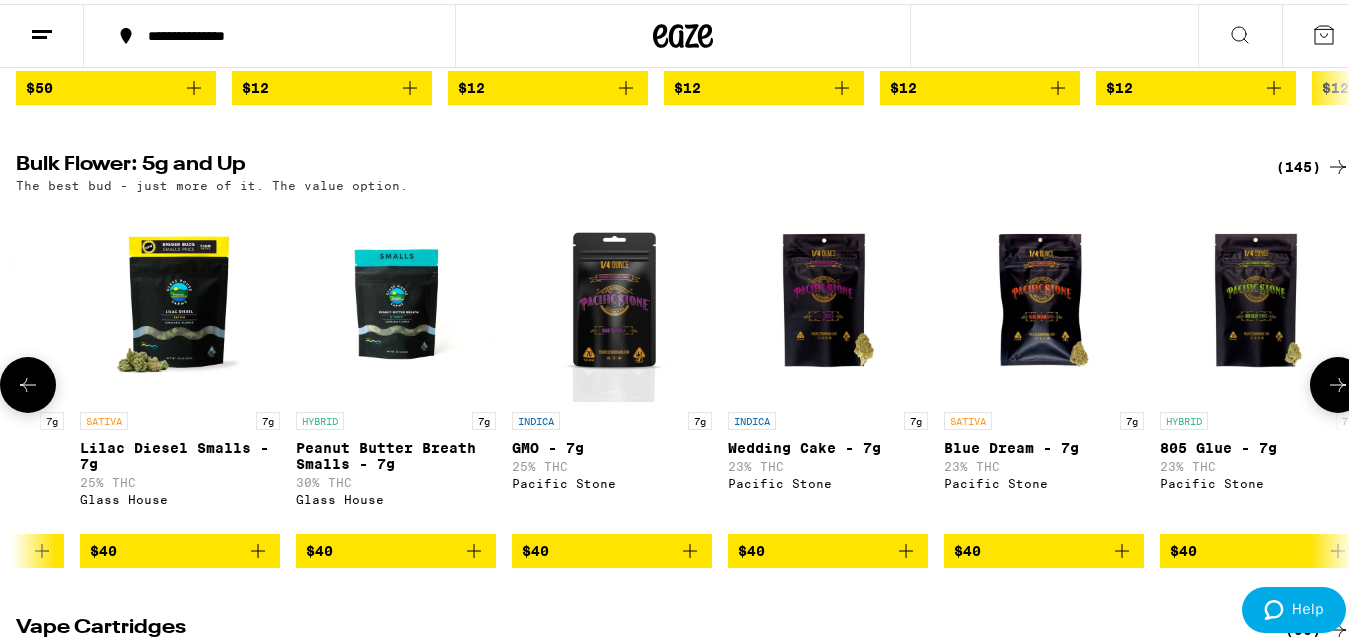 click 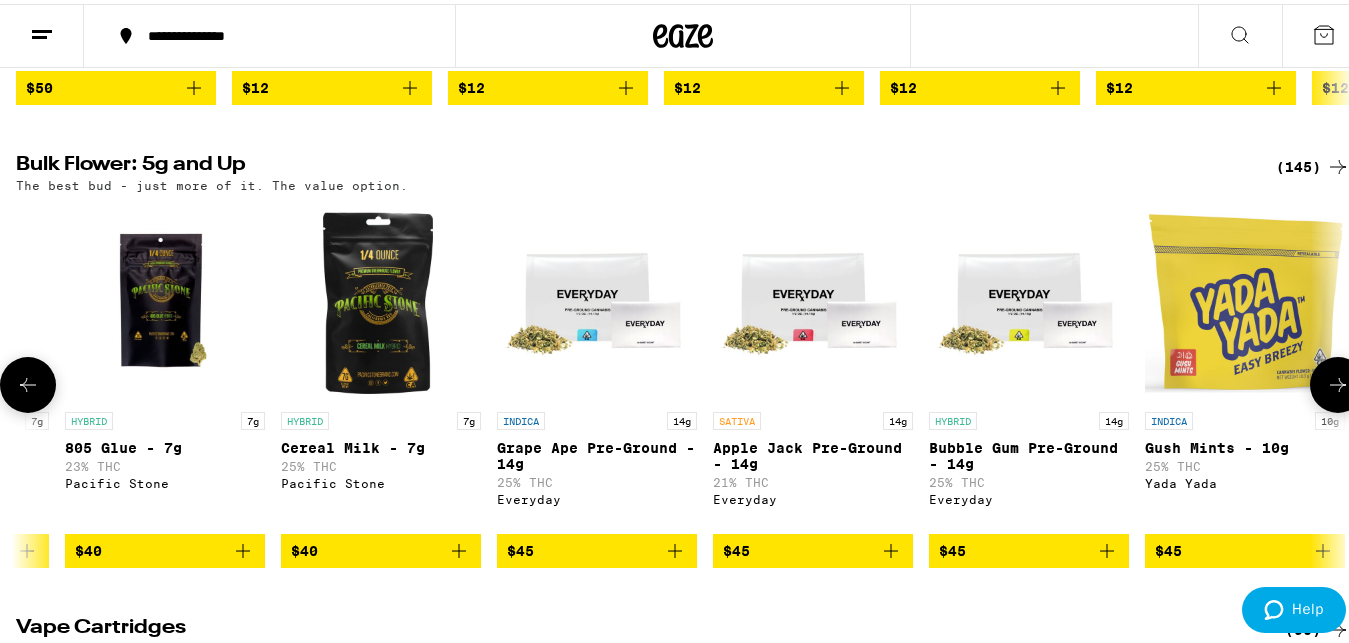 scroll, scrollTop: 0, scrollLeft: 9891, axis: horizontal 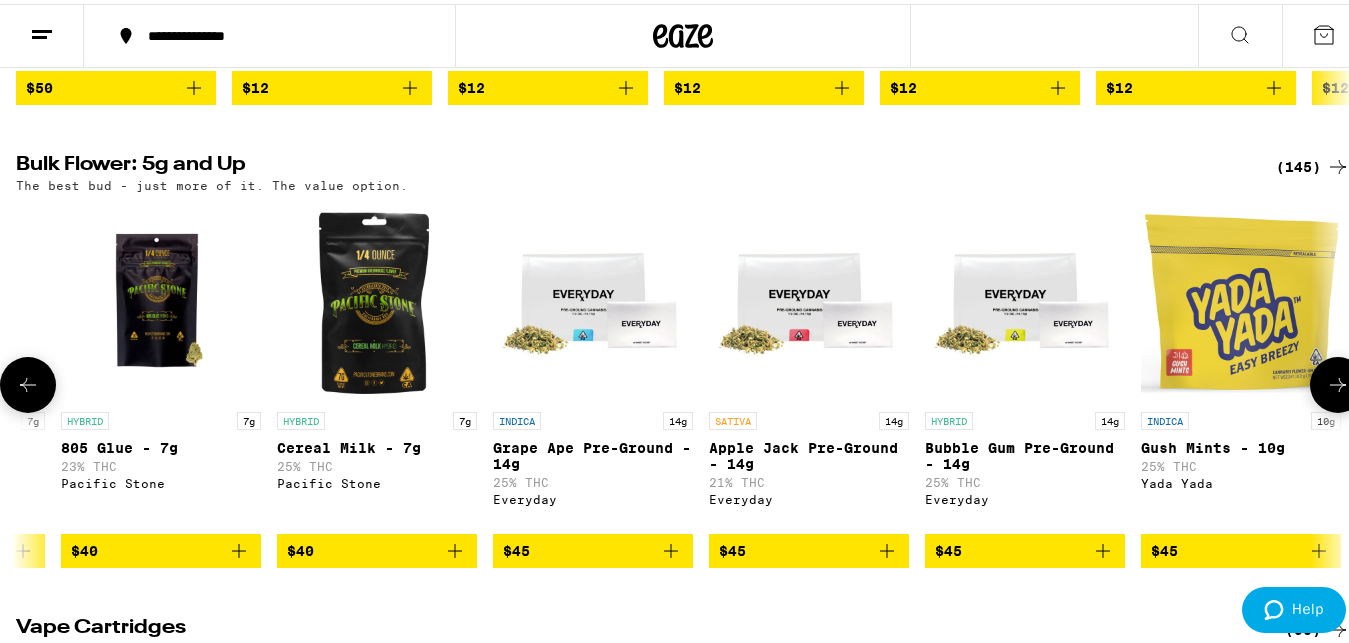 click 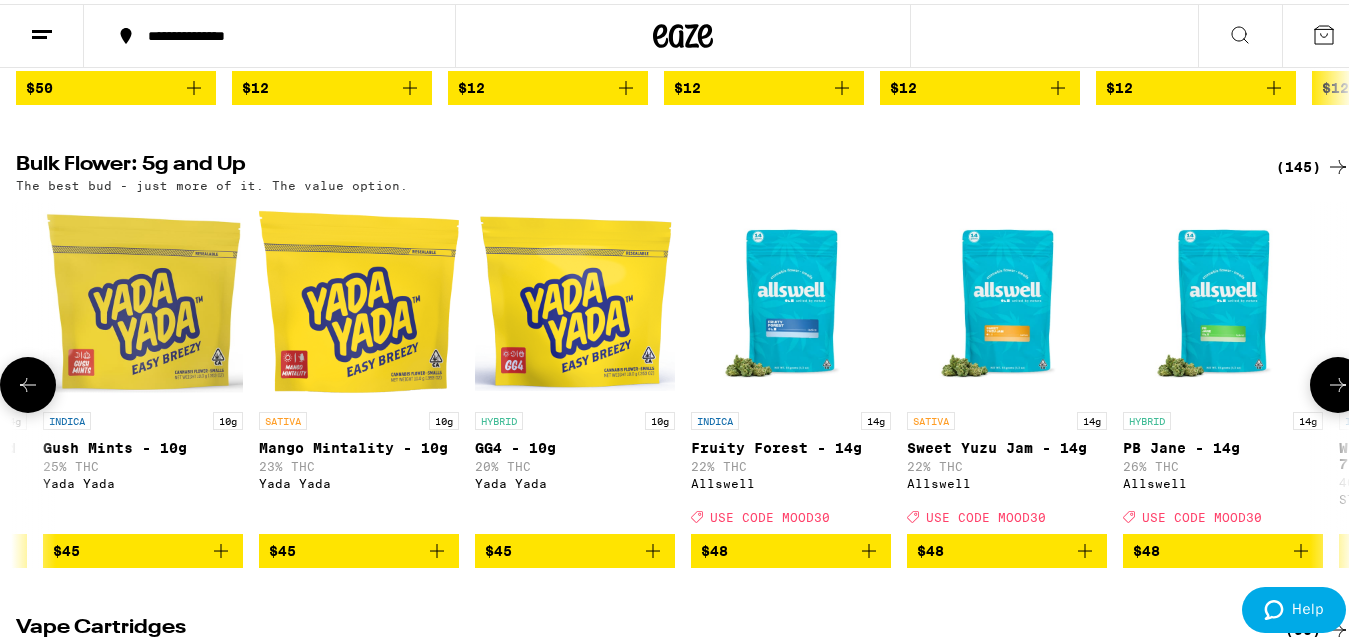 scroll, scrollTop: 0, scrollLeft: 10990, axis: horizontal 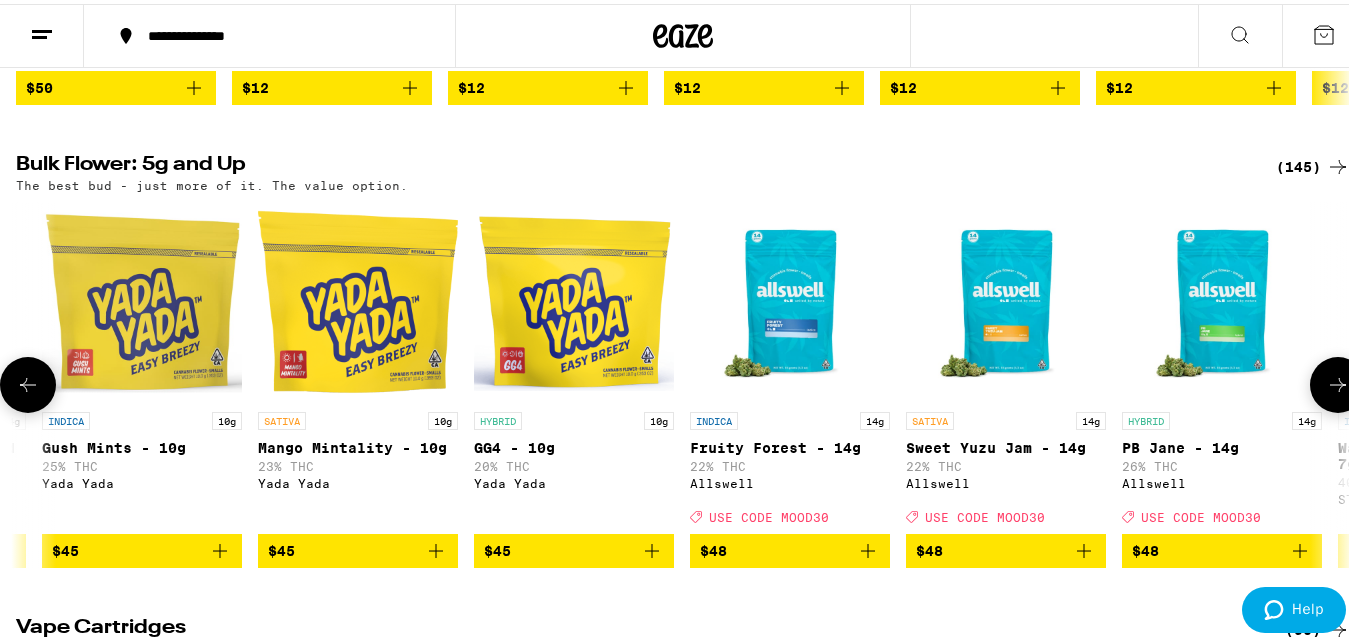 click 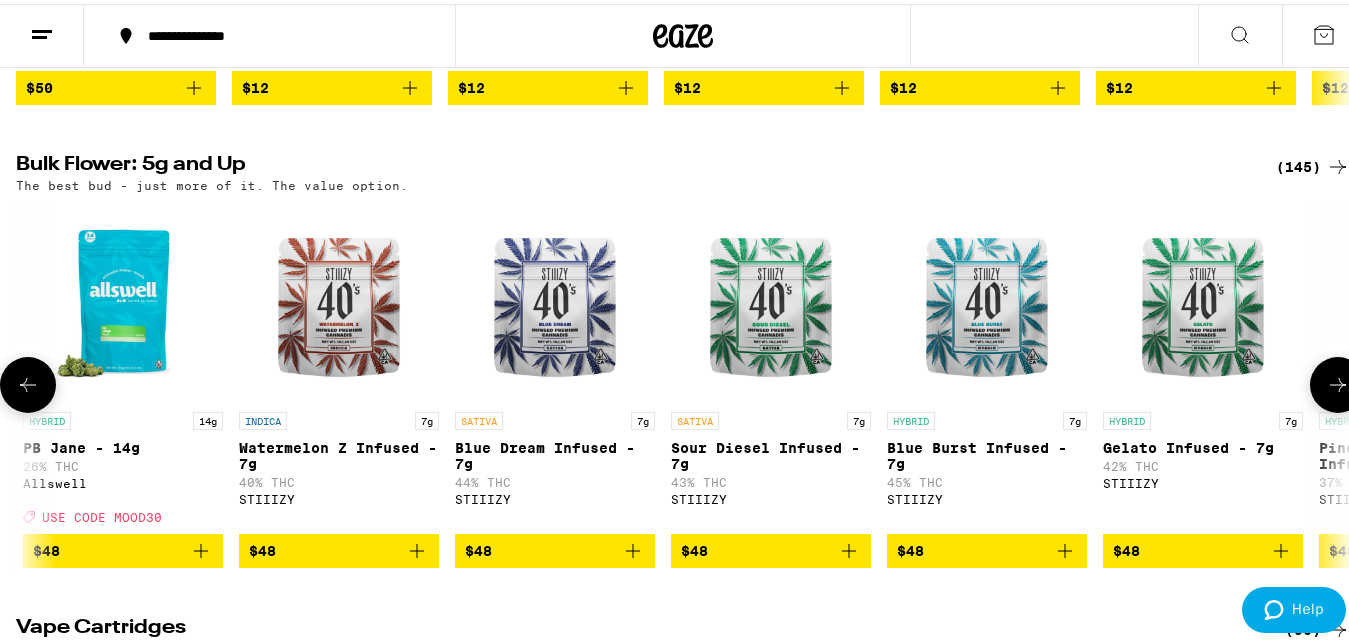 click 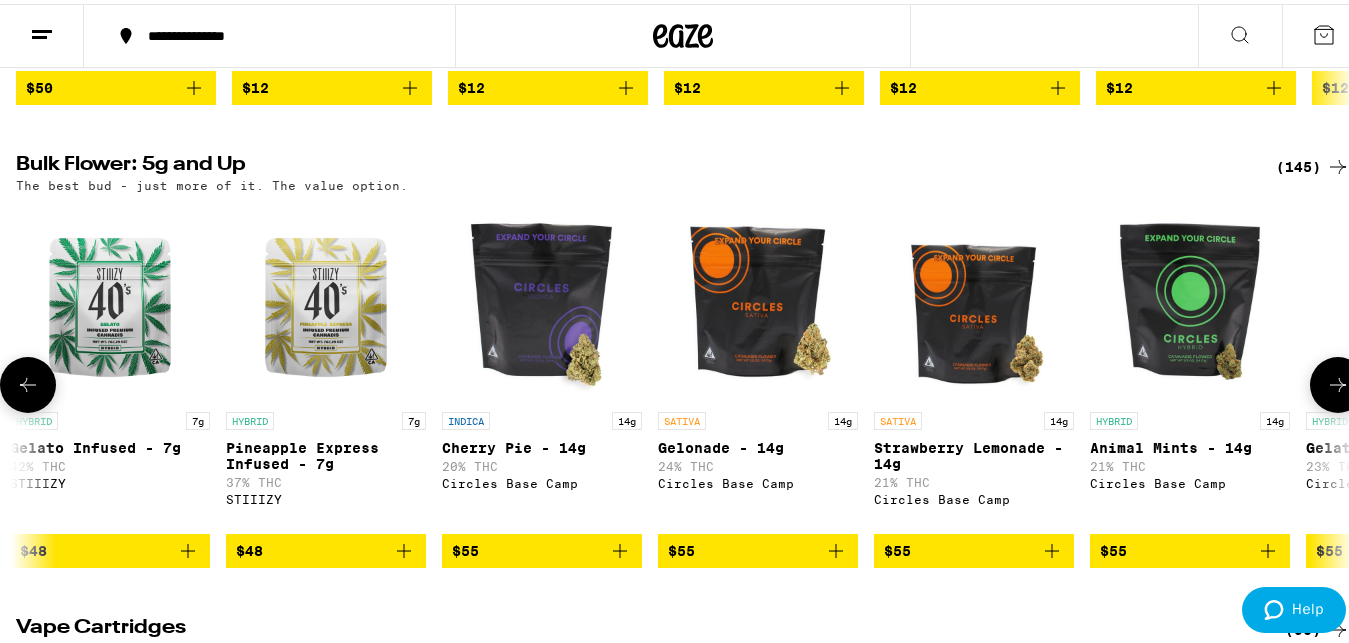 scroll, scrollTop: 0, scrollLeft: 13188, axis: horizontal 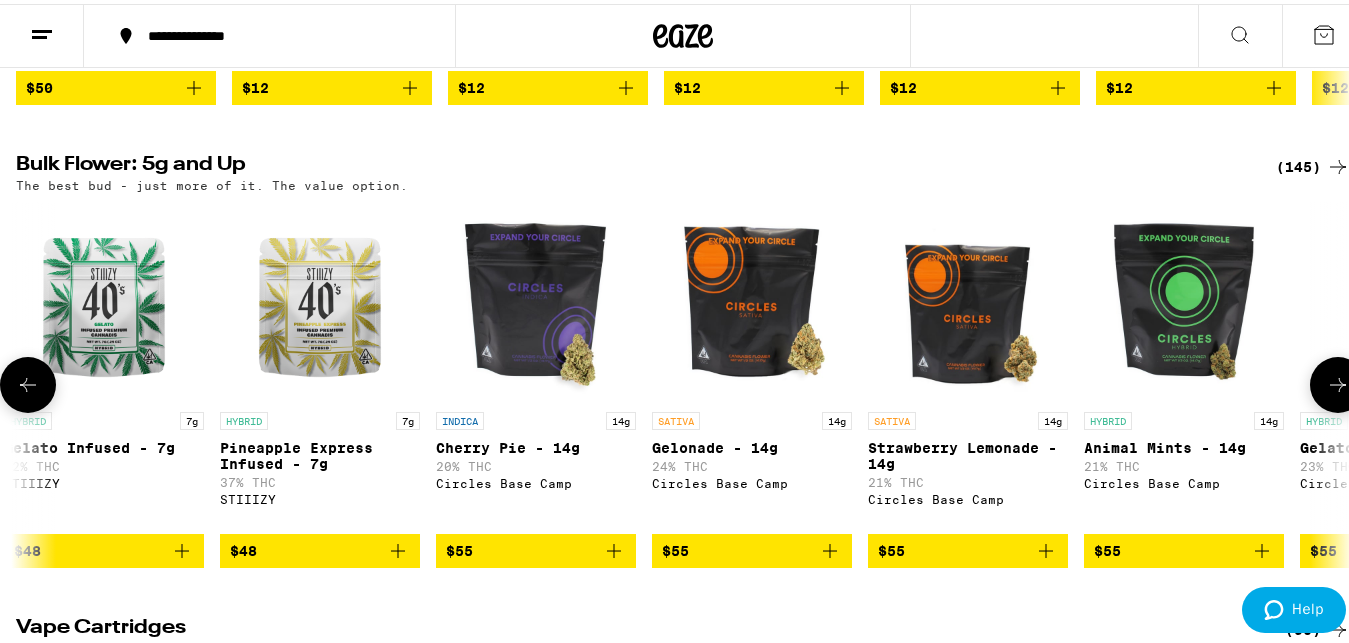 click 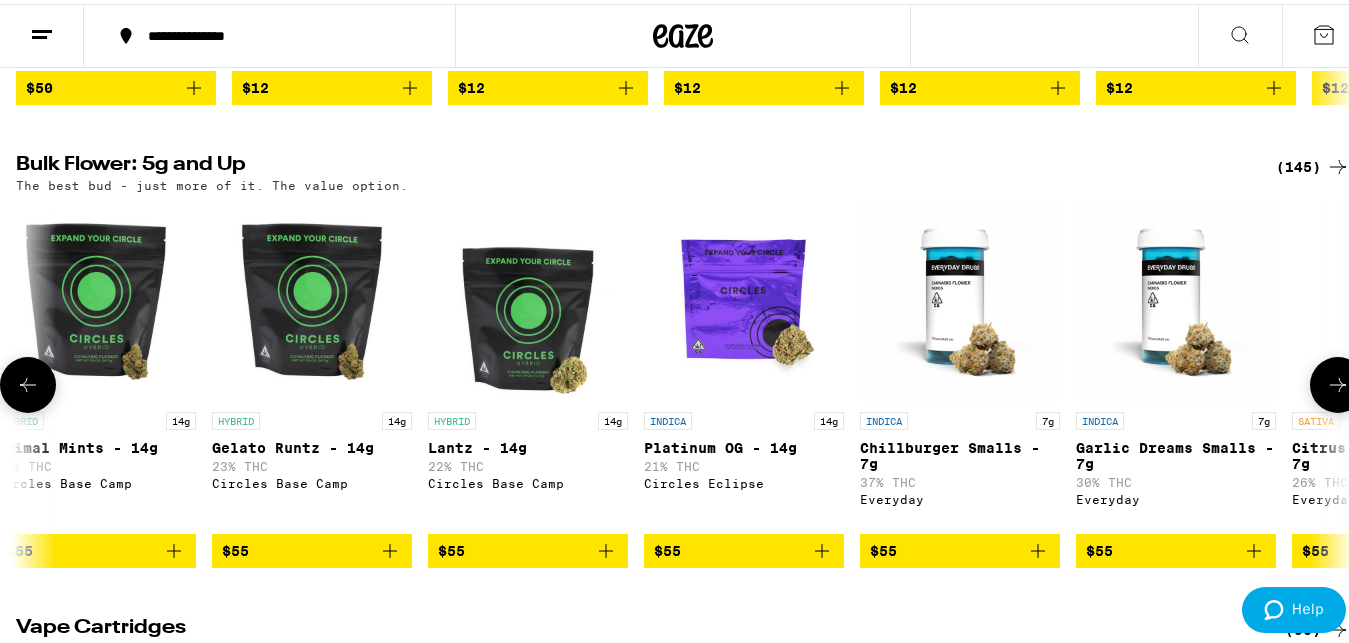 scroll, scrollTop: 0, scrollLeft: 14287, axis: horizontal 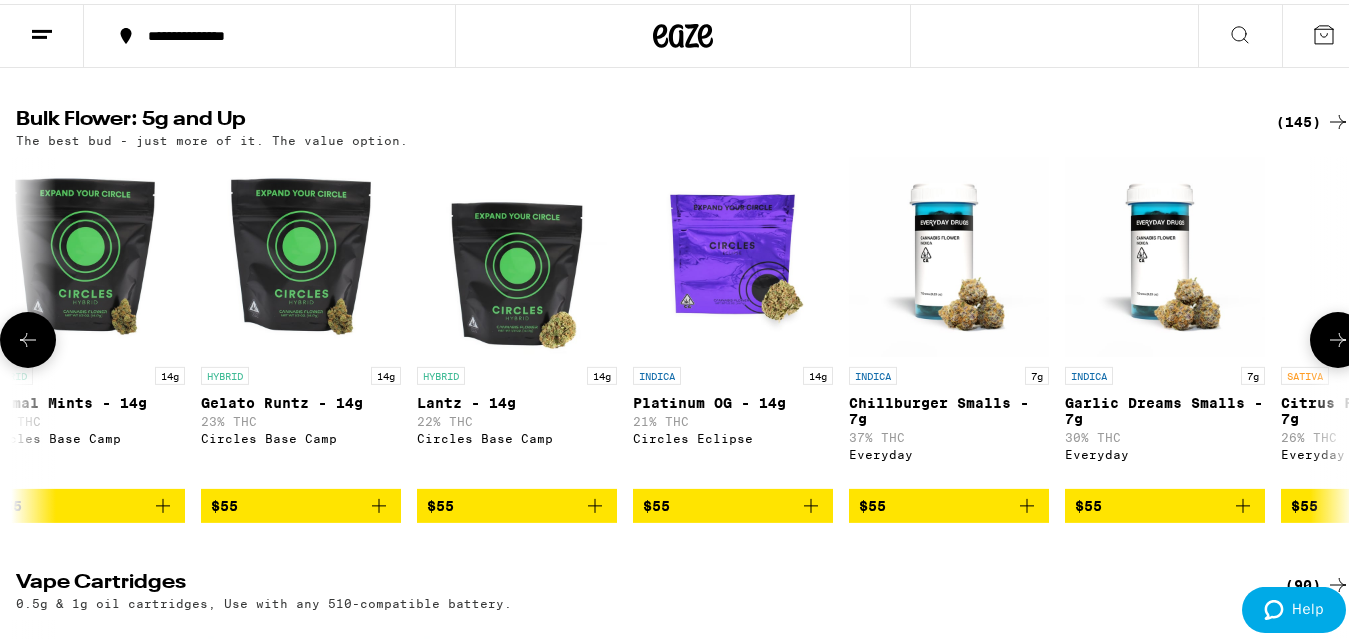 click on "$55" at bounding box center [949, 502] 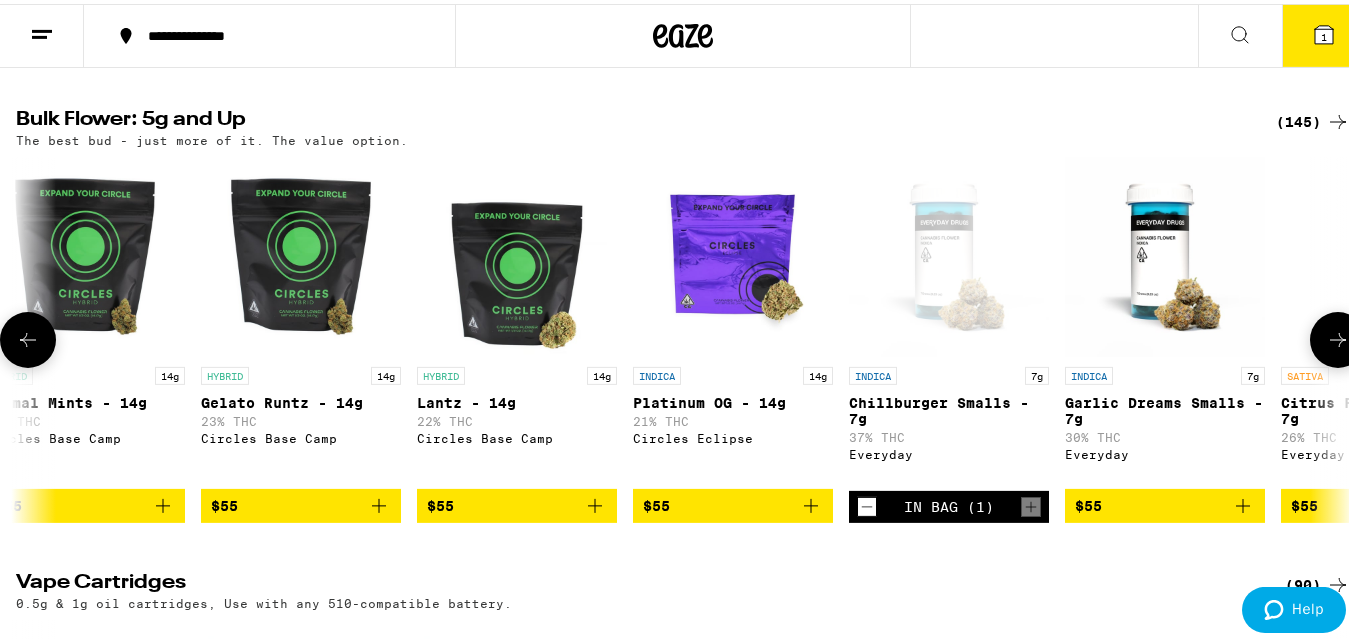 click 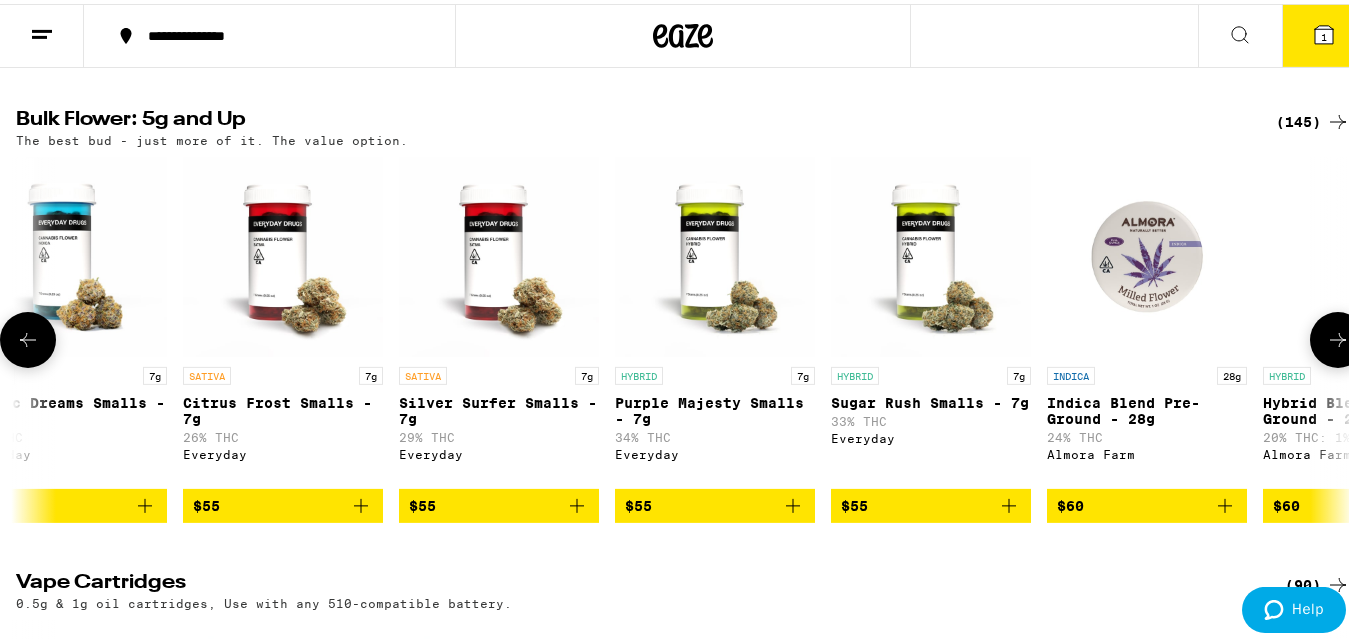 scroll, scrollTop: 0, scrollLeft: 15386, axis: horizontal 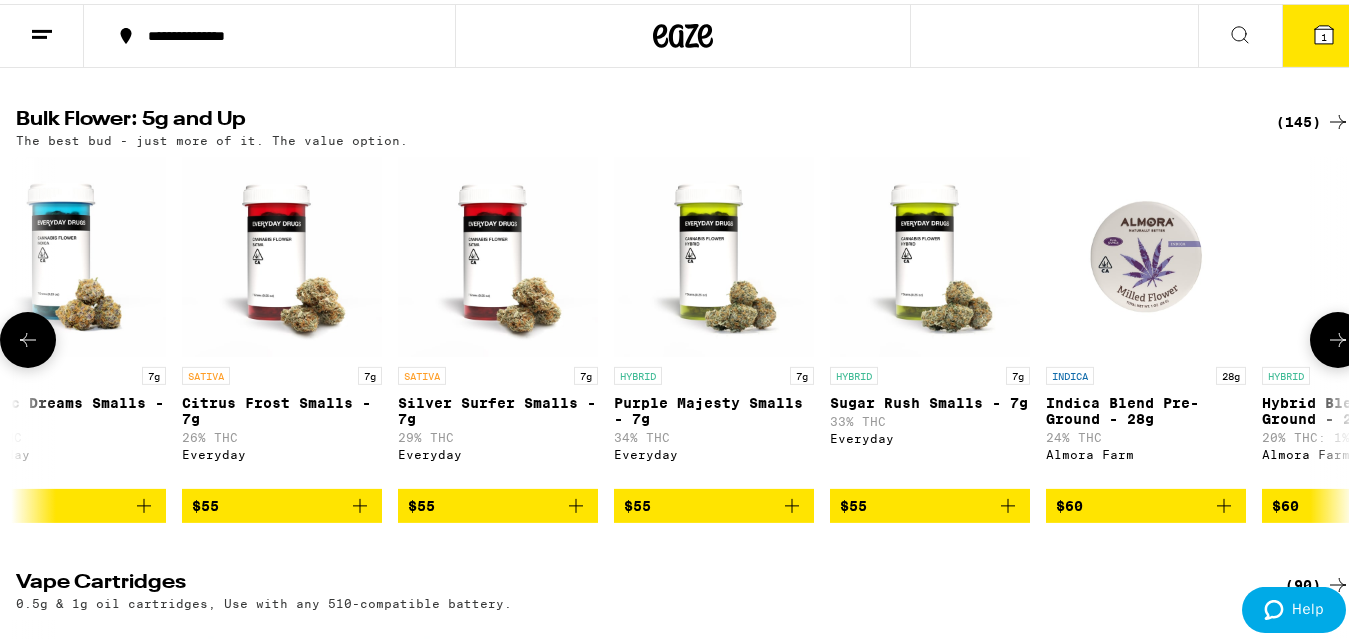 click 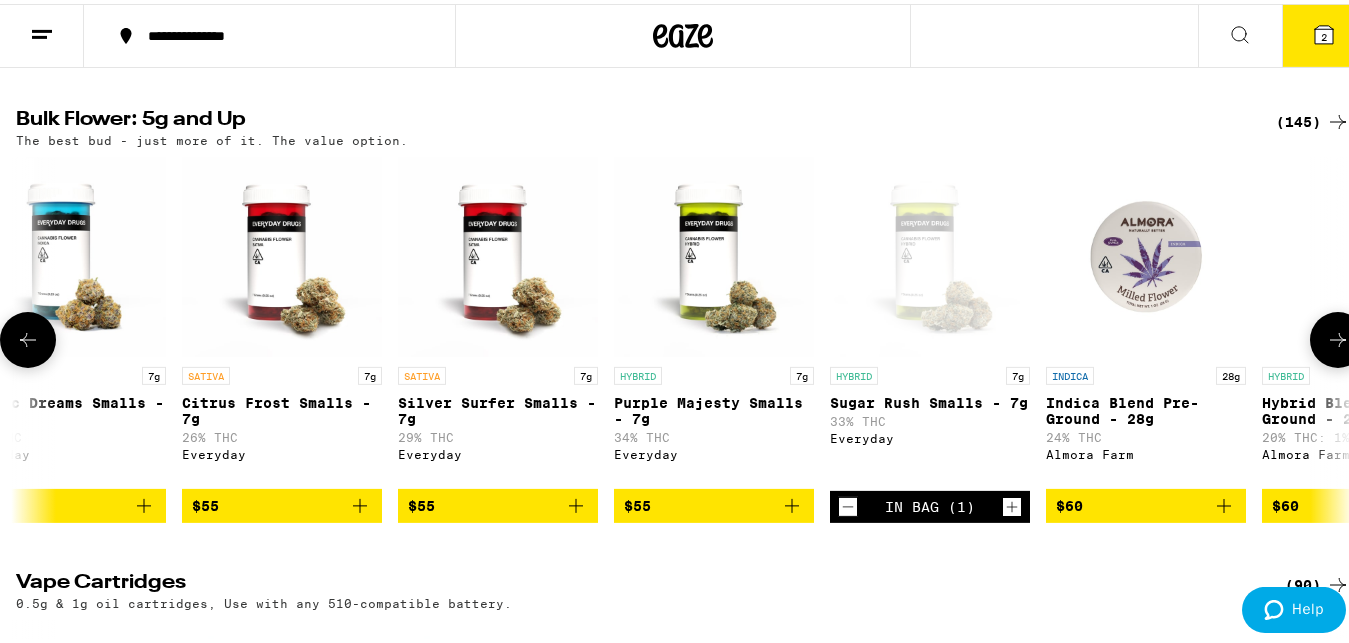 click 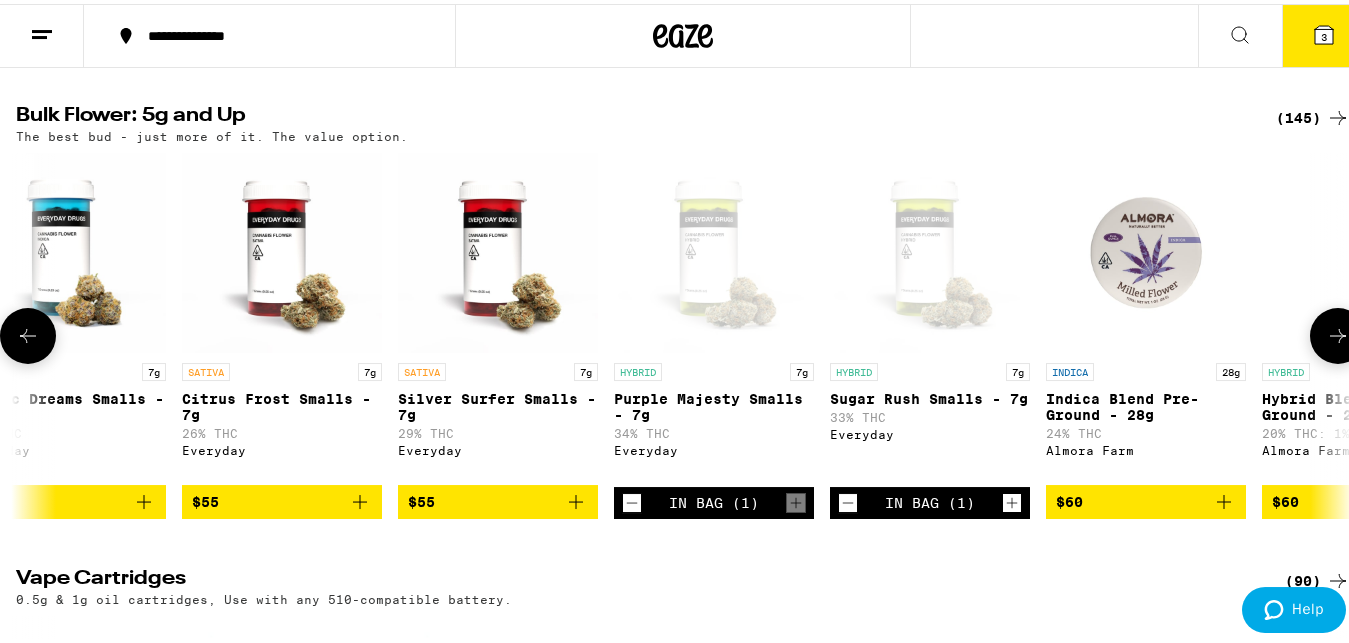 scroll, scrollTop: 1100, scrollLeft: 0, axis: vertical 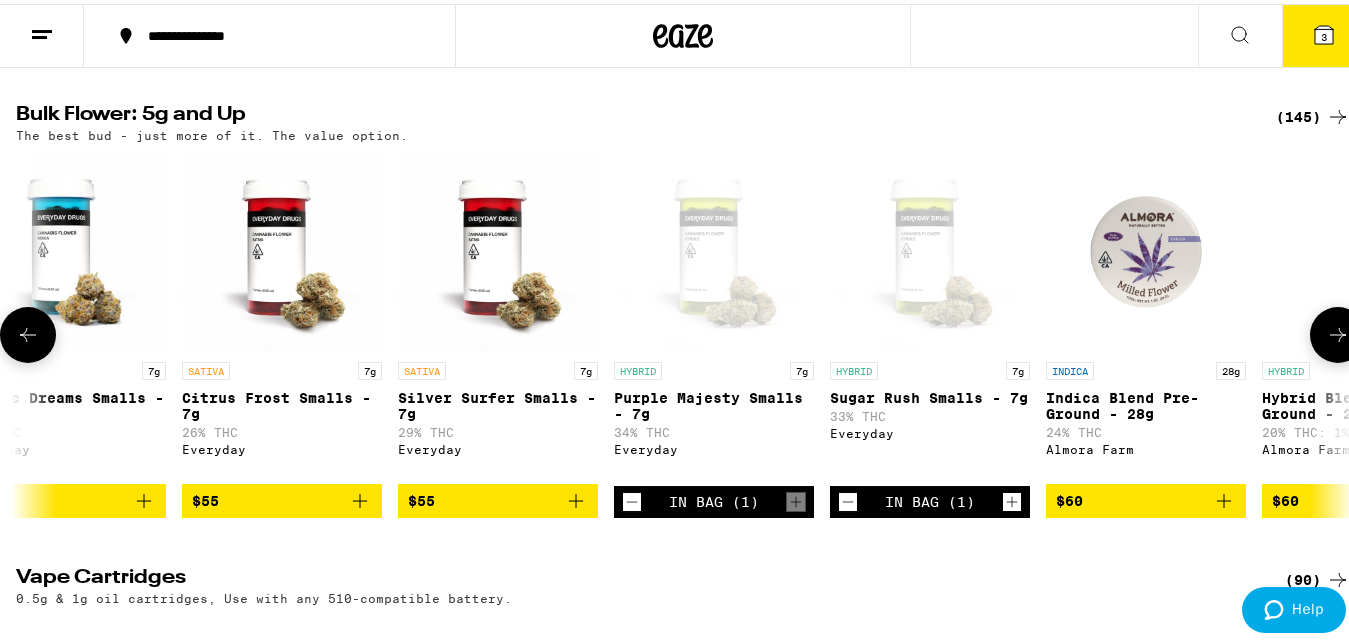 click 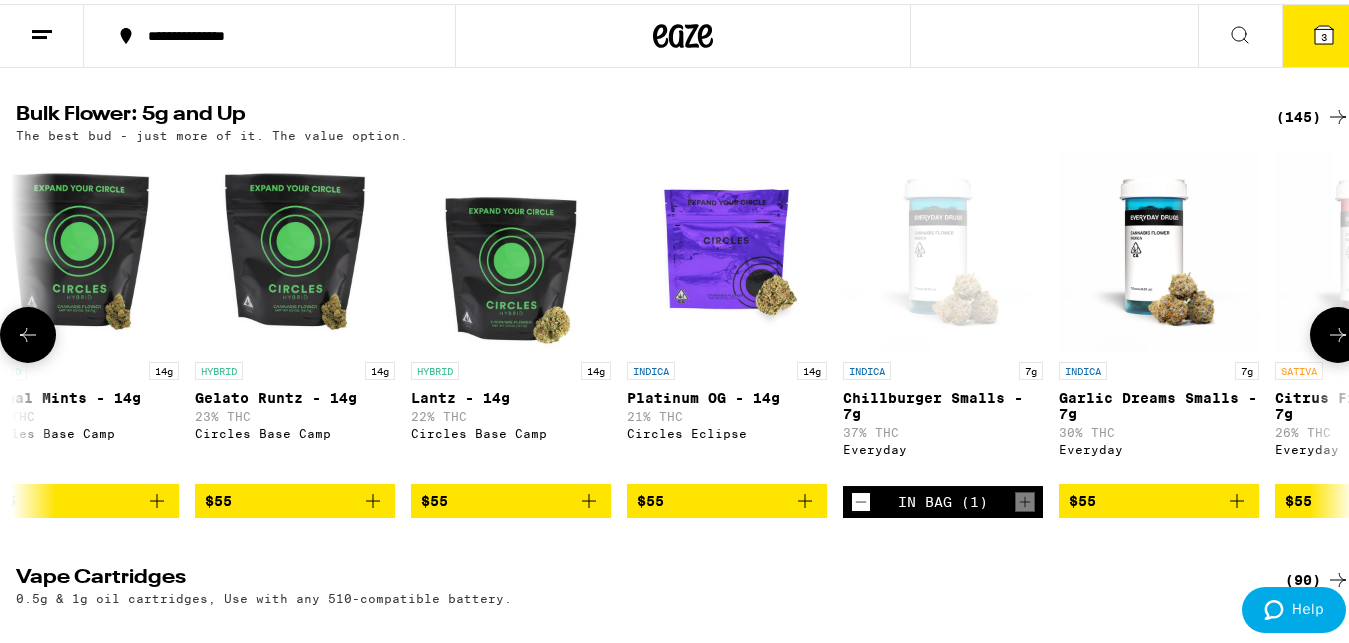 scroll, scrollTop: 0, scrollLeft: 14287, axis: horizontal 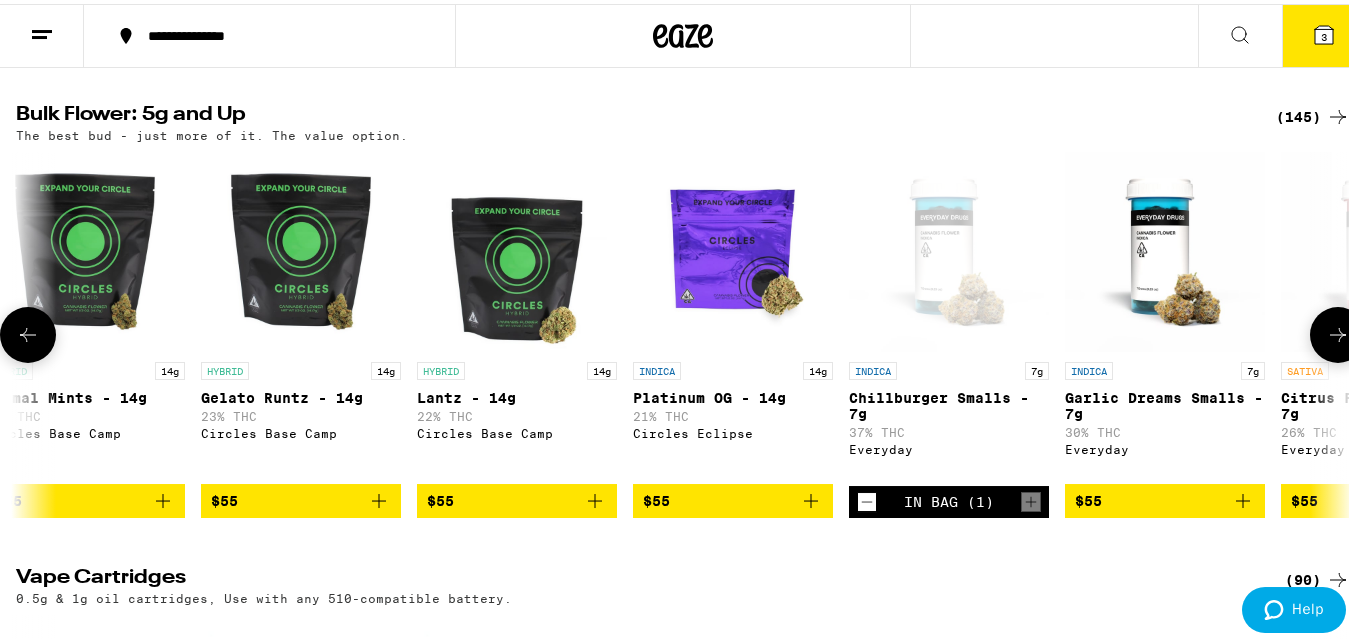 click at bounding box center [1338, 331] 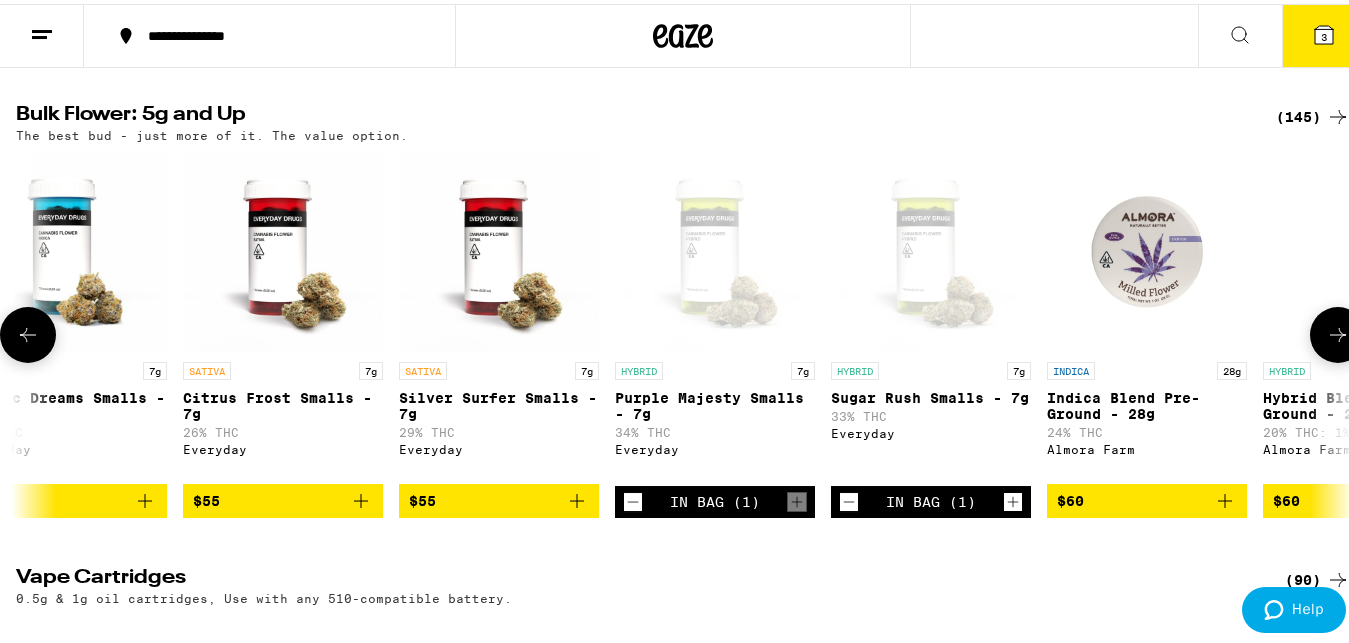 scroll, scrollTop: 0, scrollLeft: 15386, axis: horizontal 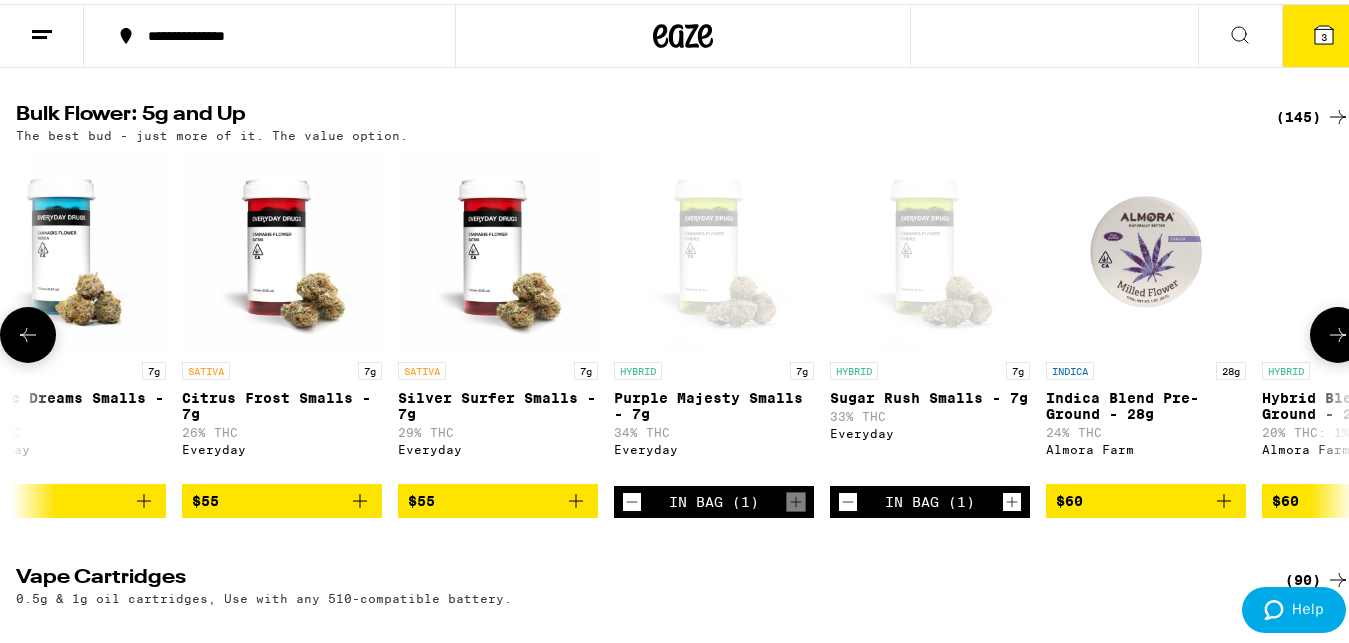 click at bounding box center (1338, 331) 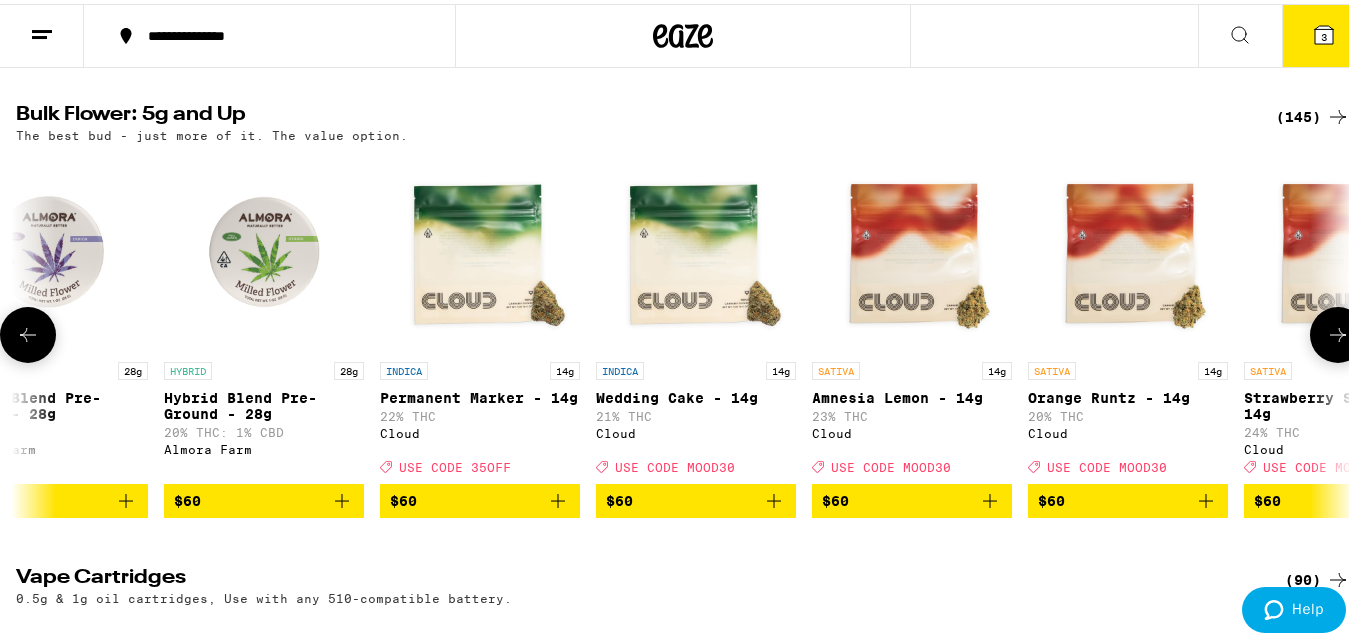 scroll, scrollTop: 0, scrollLeft: 16485, axis: horizontal 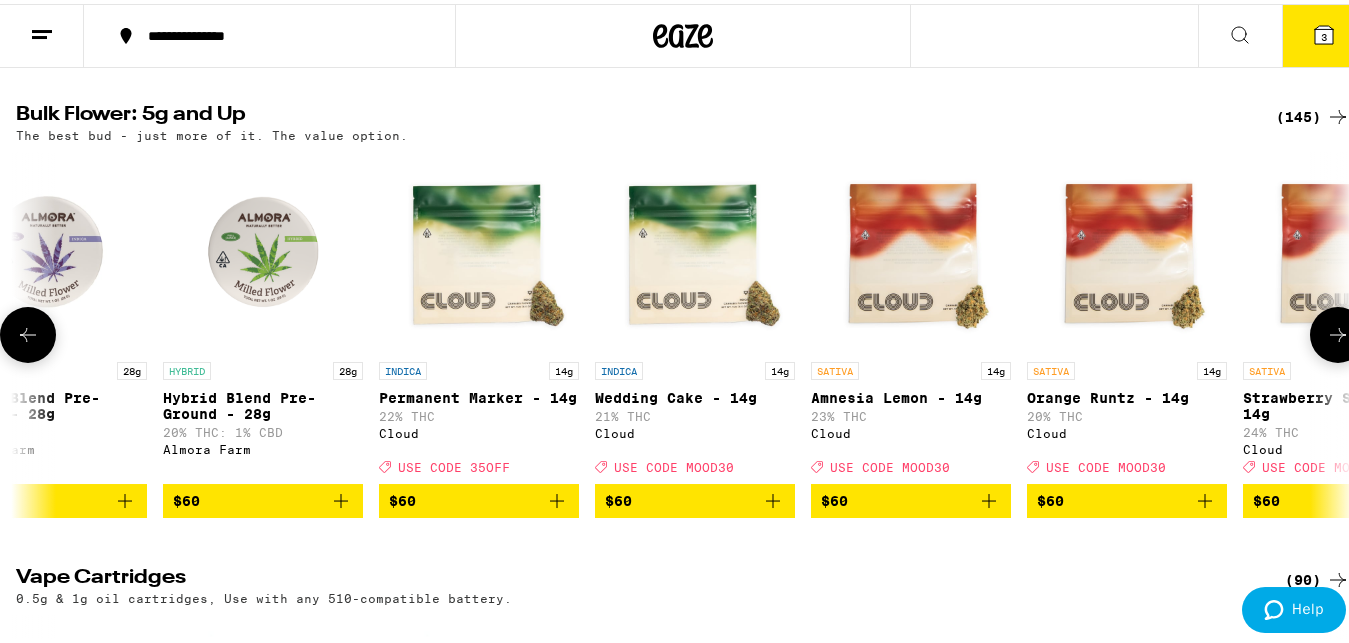 click at bounding box center (1338, 331) 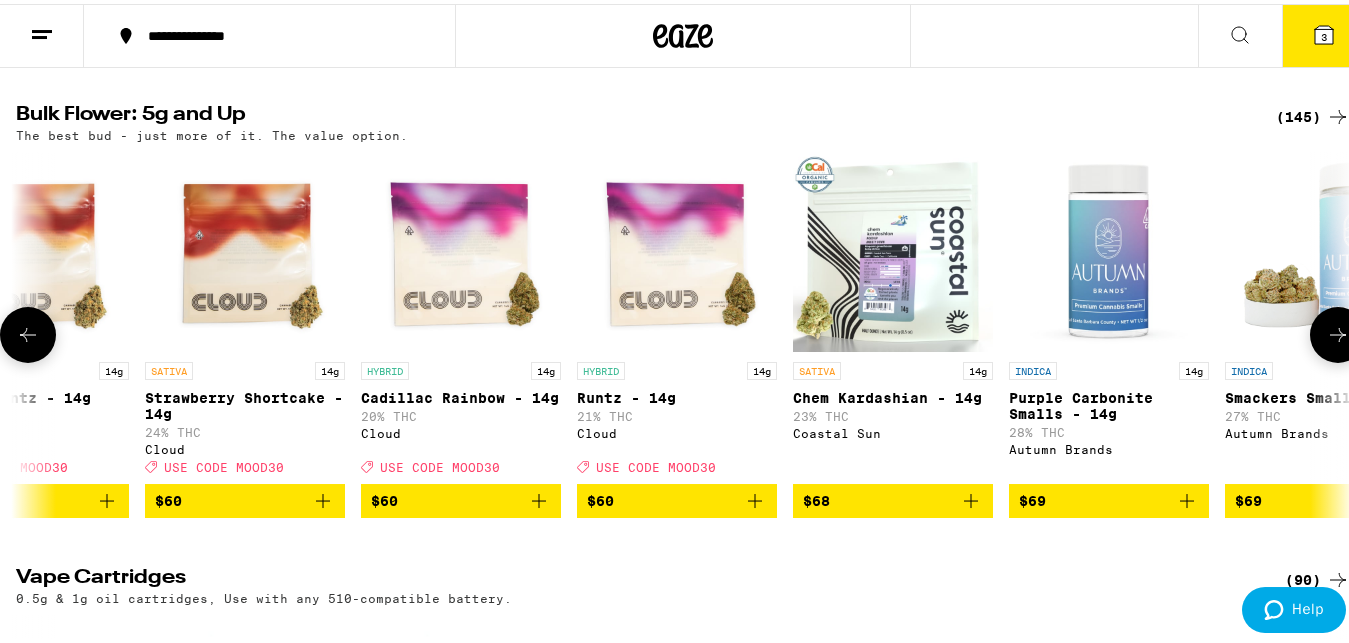 scroll, scrollTop: 0, scrollLeft: 17584, axis: horizontal 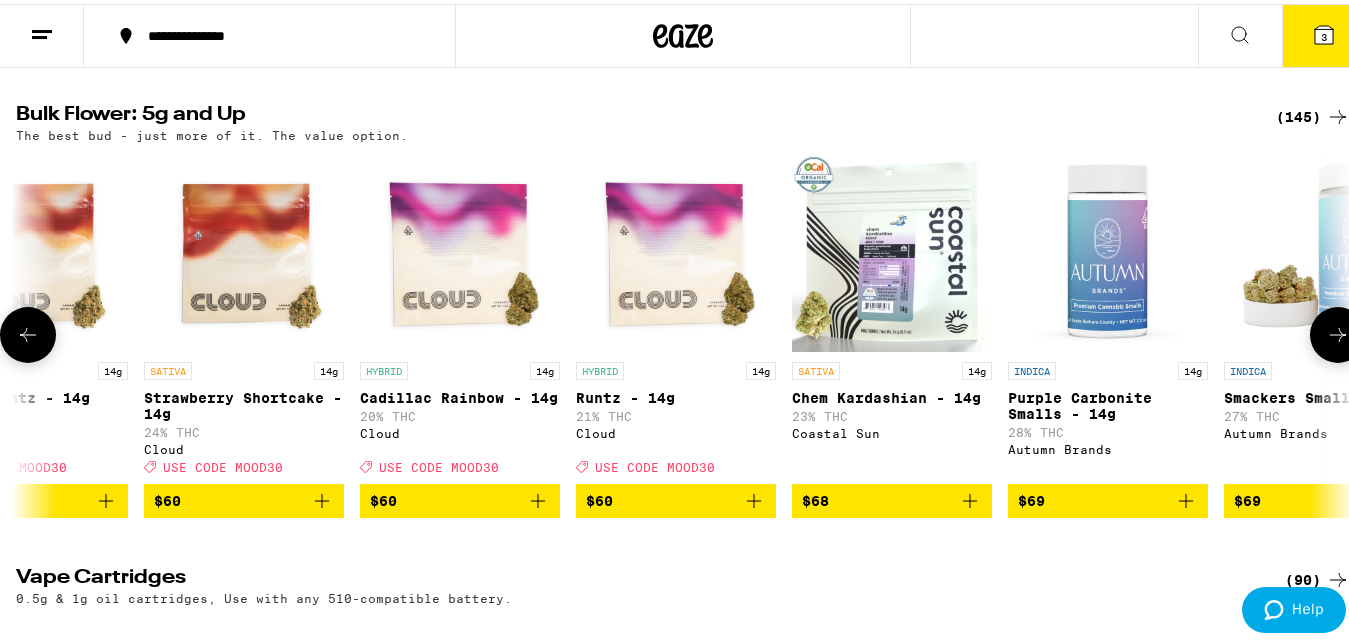 click at bounding box center (1338, 331) 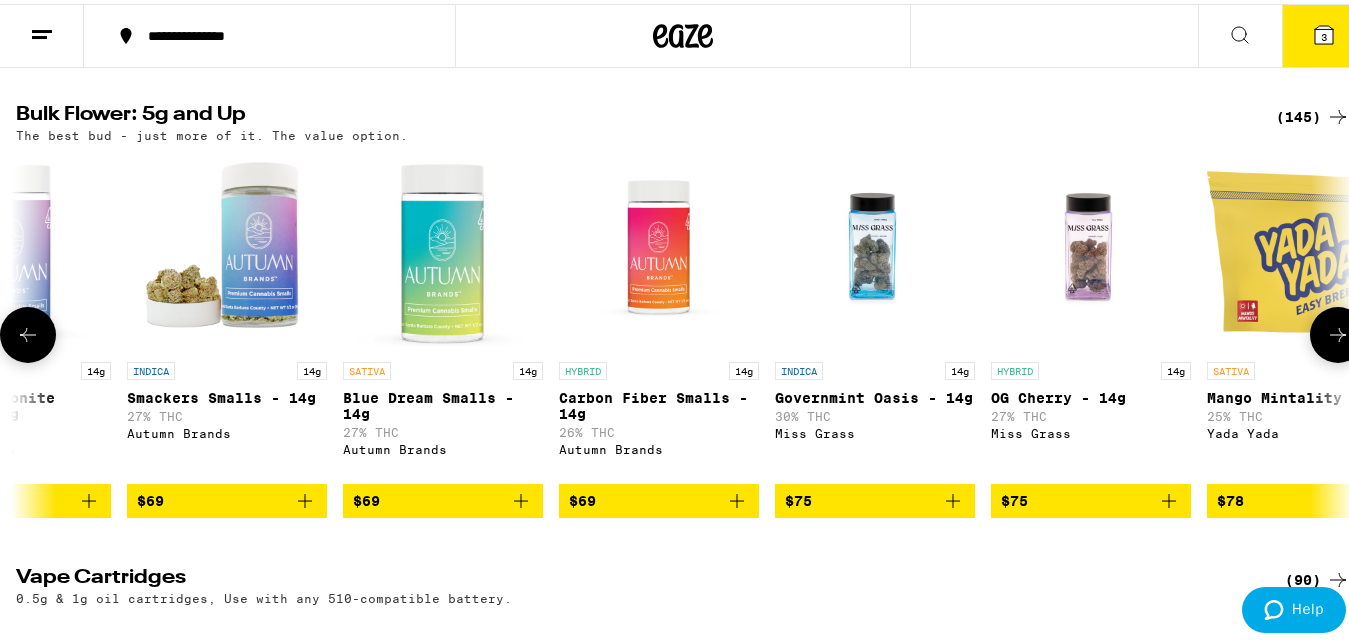 scroll, scrollTop: 0, scrollLeft: 18683, axis: horizontal 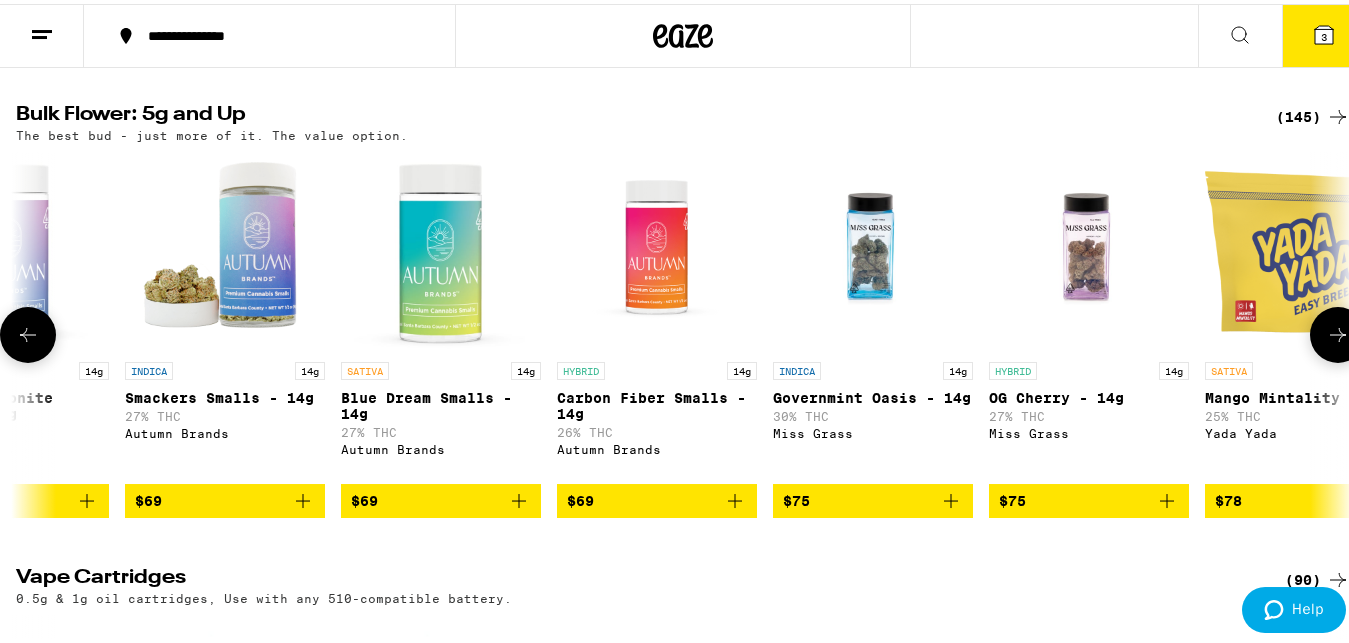 click 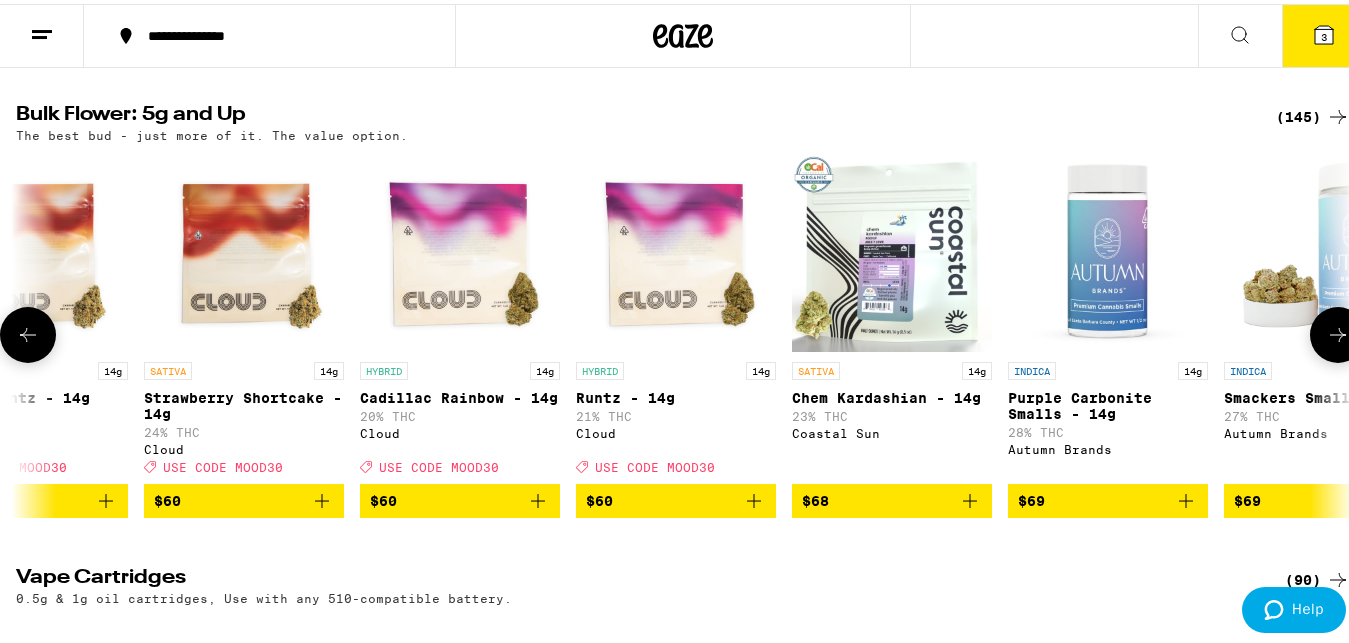 click 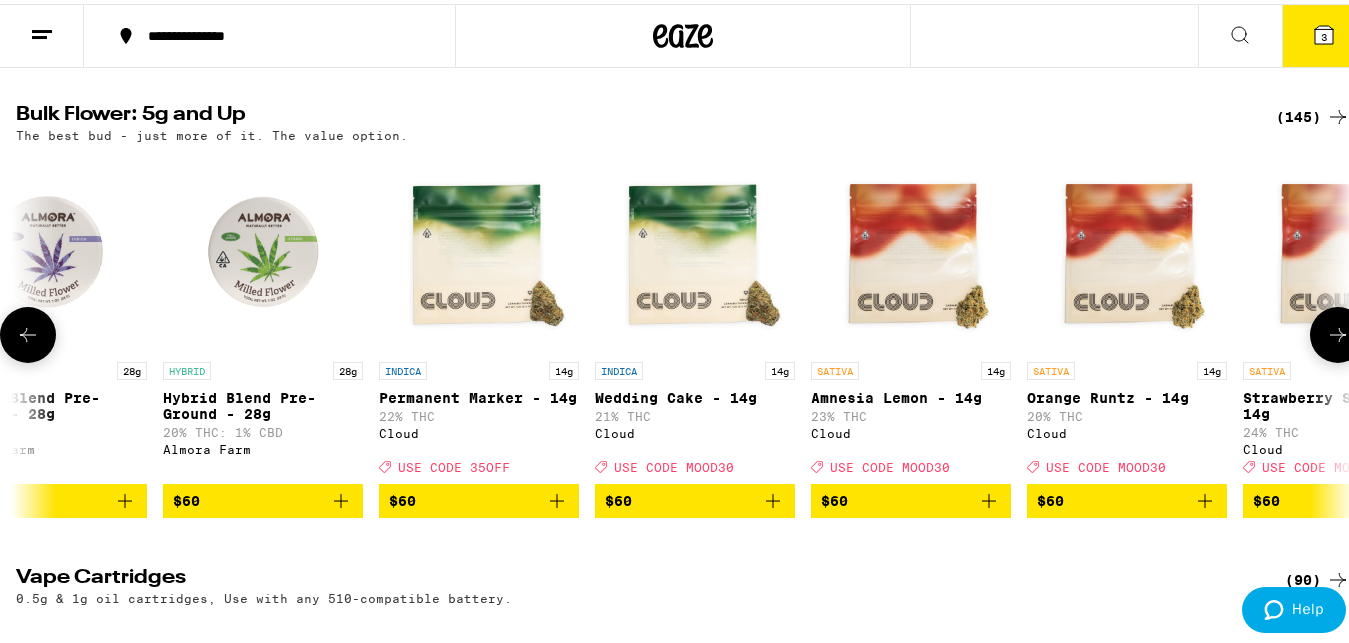 click 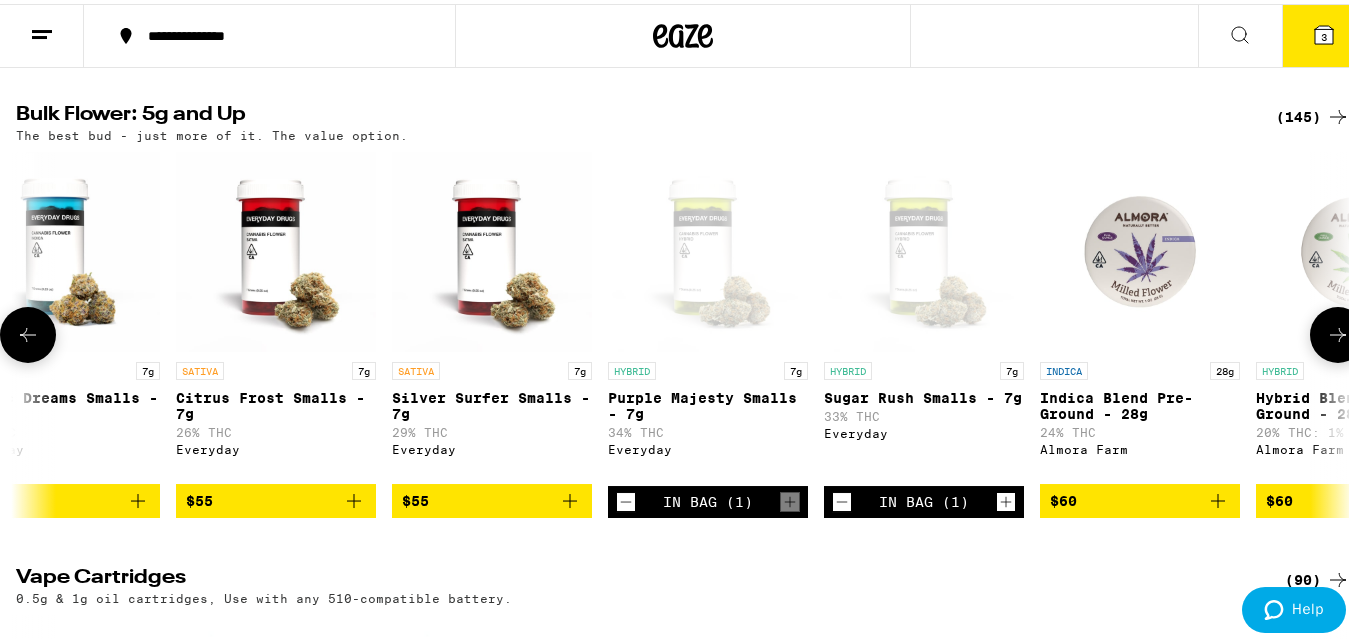 scroll, scrollTop: 0, scrollLeft: 15386, axis: horizontal 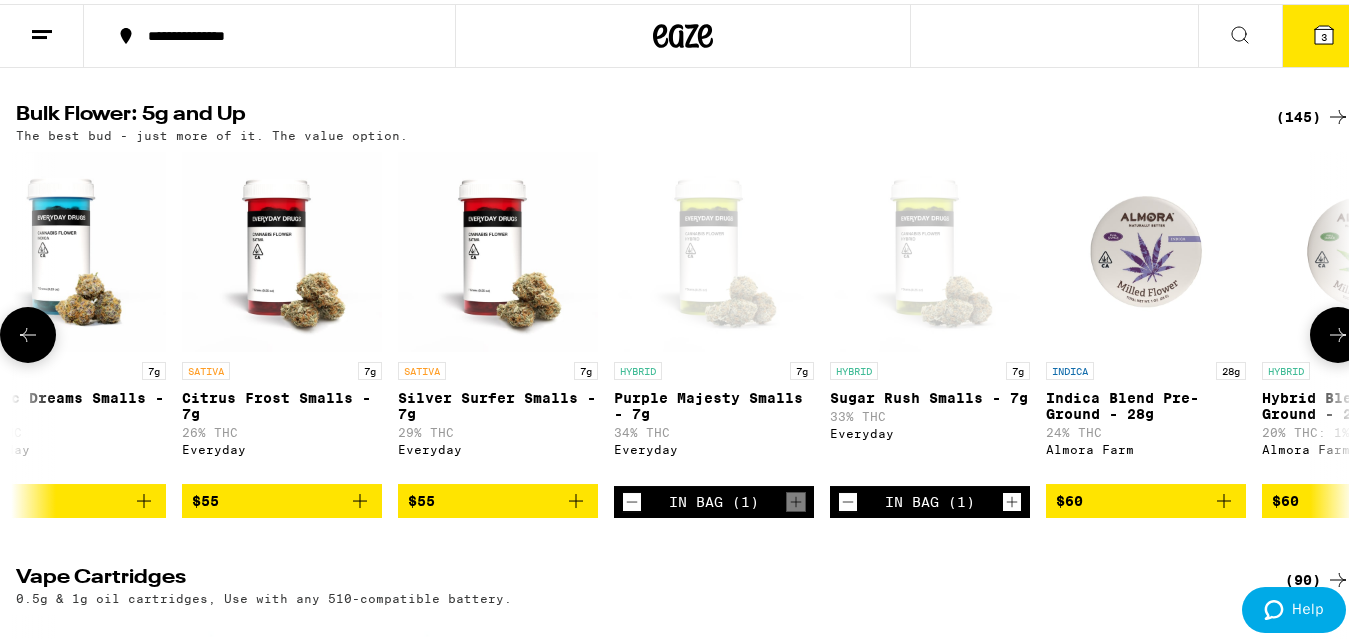 click 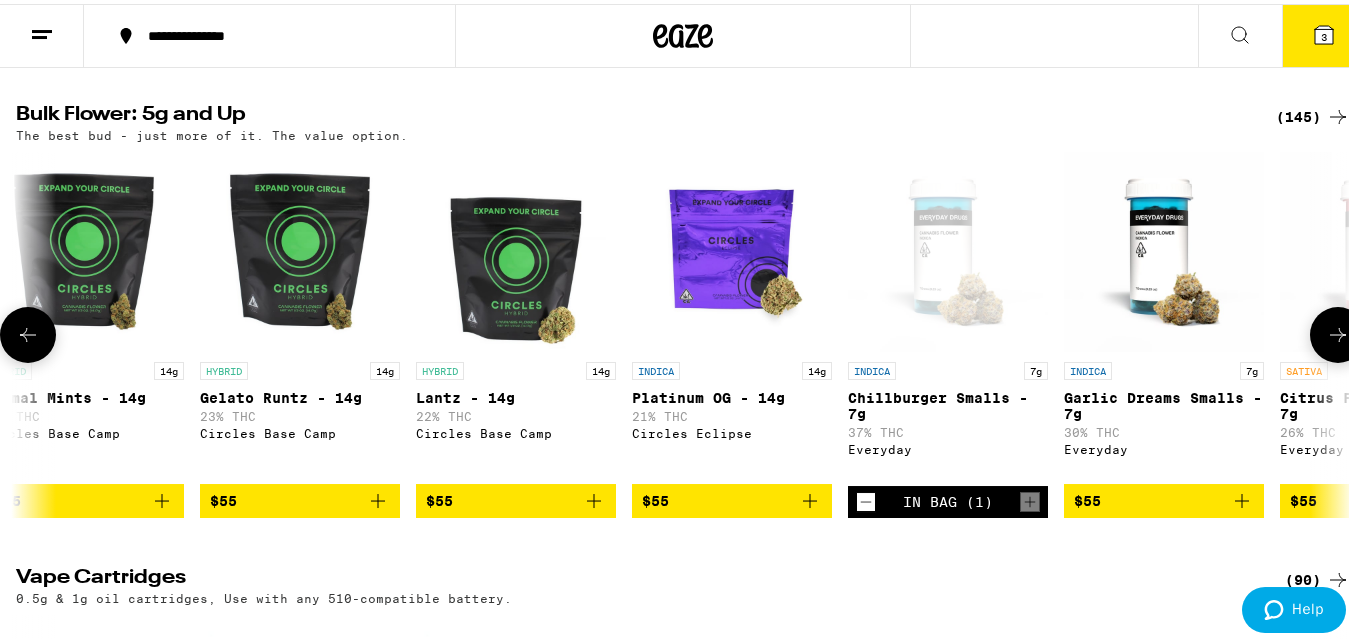 scroll, scrollTop: 0, scrollLeft: 14287, axis: horizontal 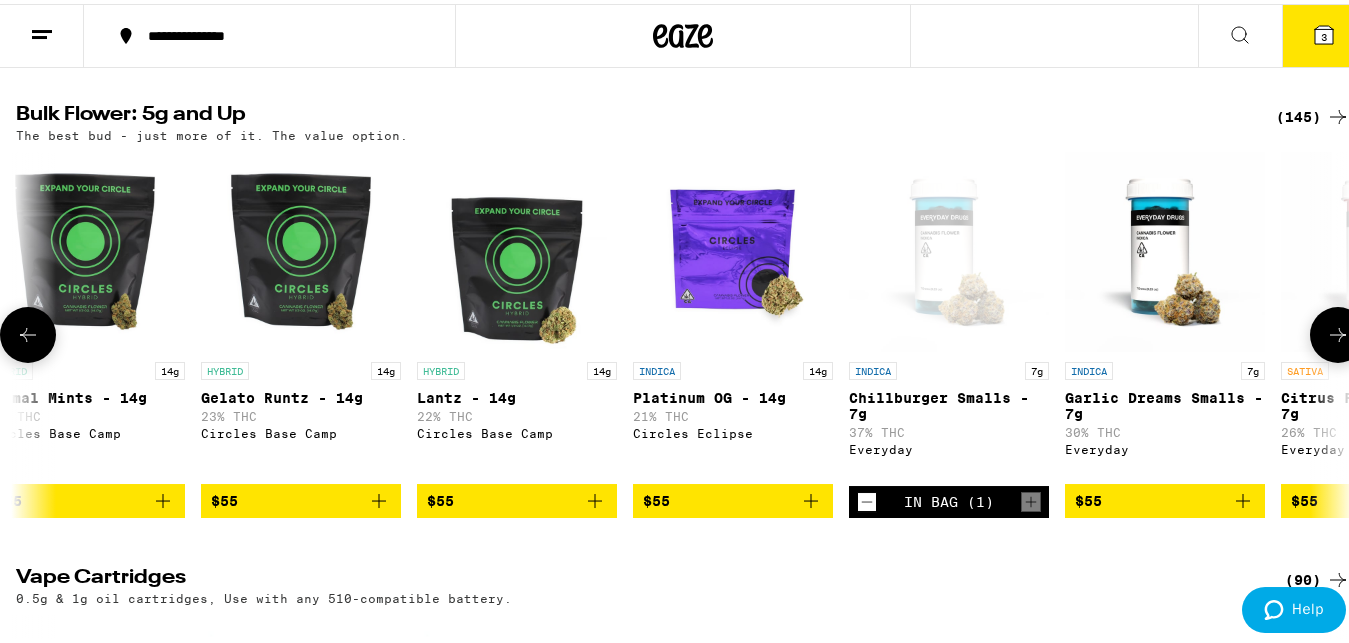 click on "$55" at bounding box center [1165, 497] 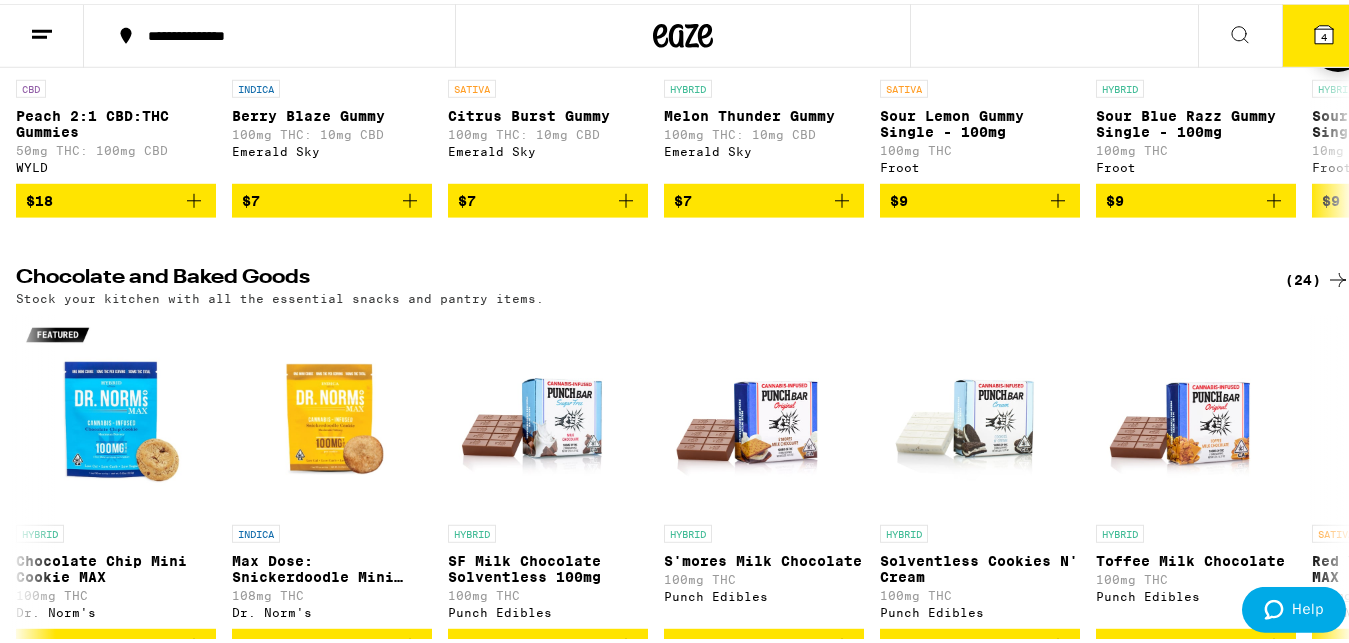 scroll, scrollTop: 5202, scrollLeft: 0, axis: vertical 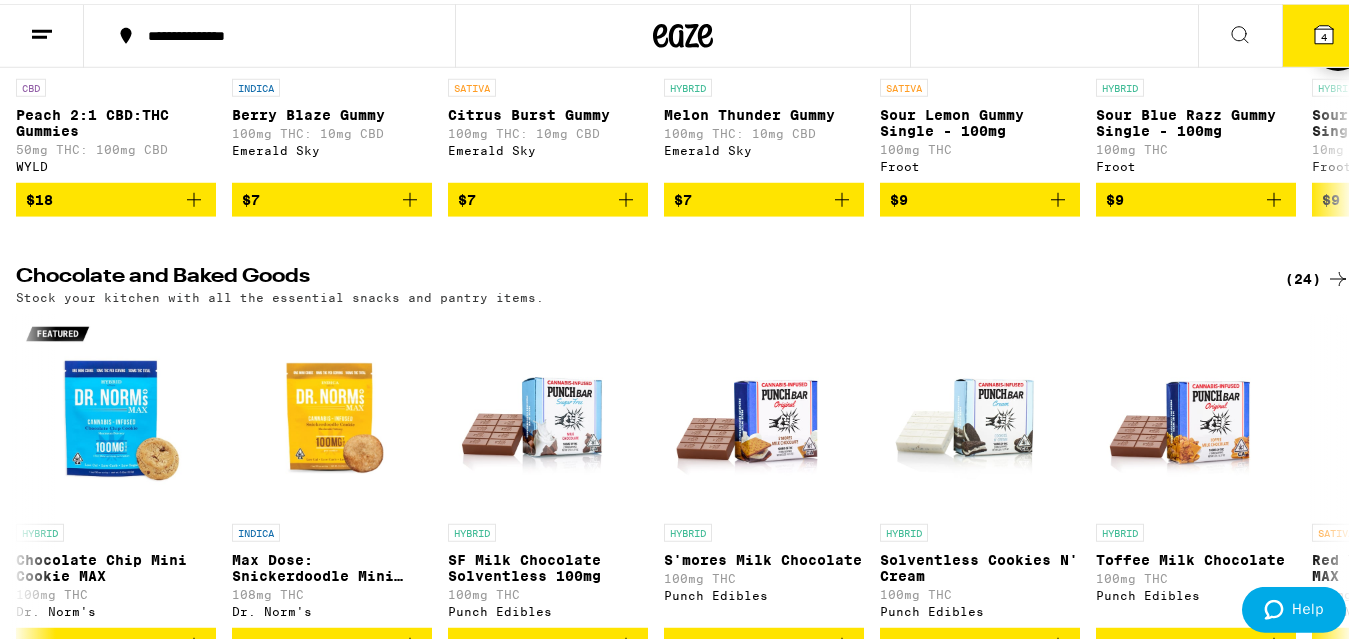 click 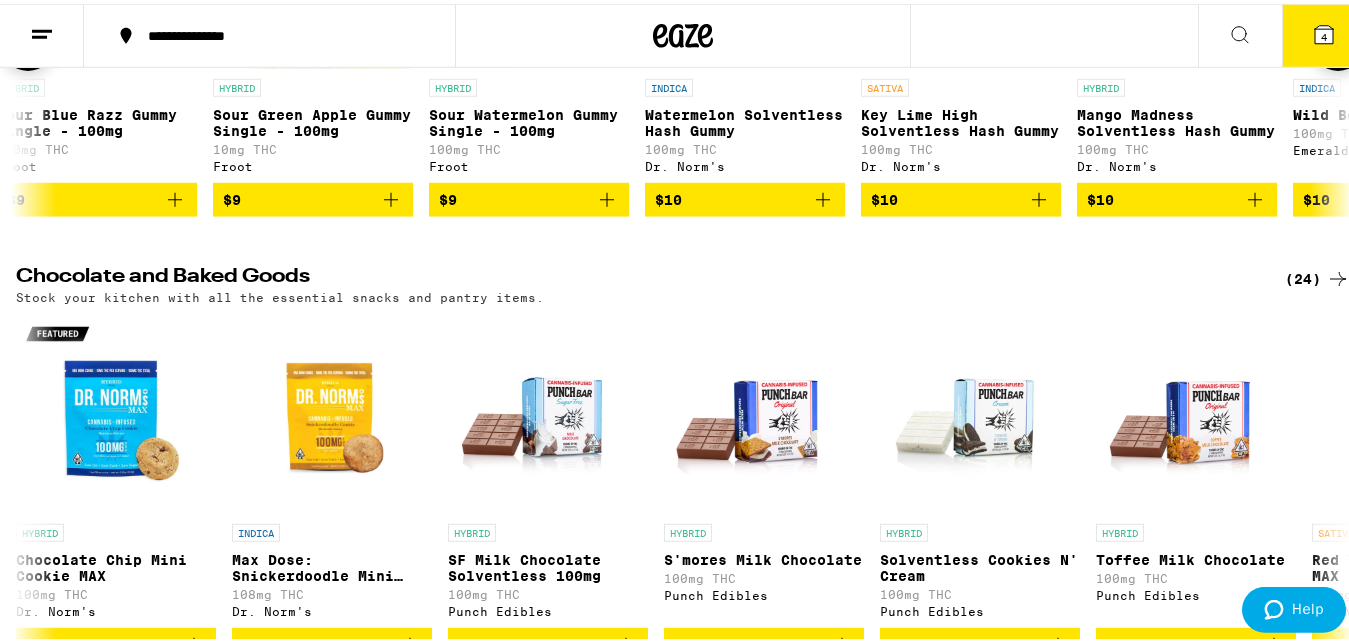 click 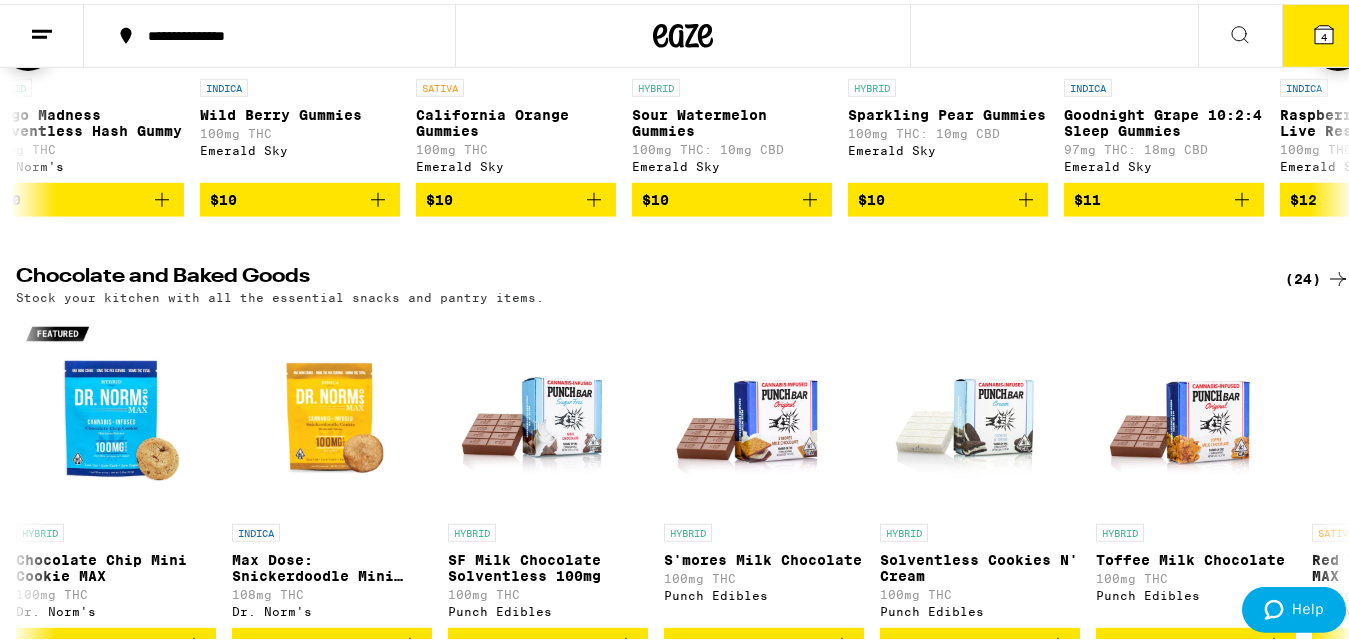 scroll, scrollTop: 0, scrollLeft: 2198, axis: horizontal 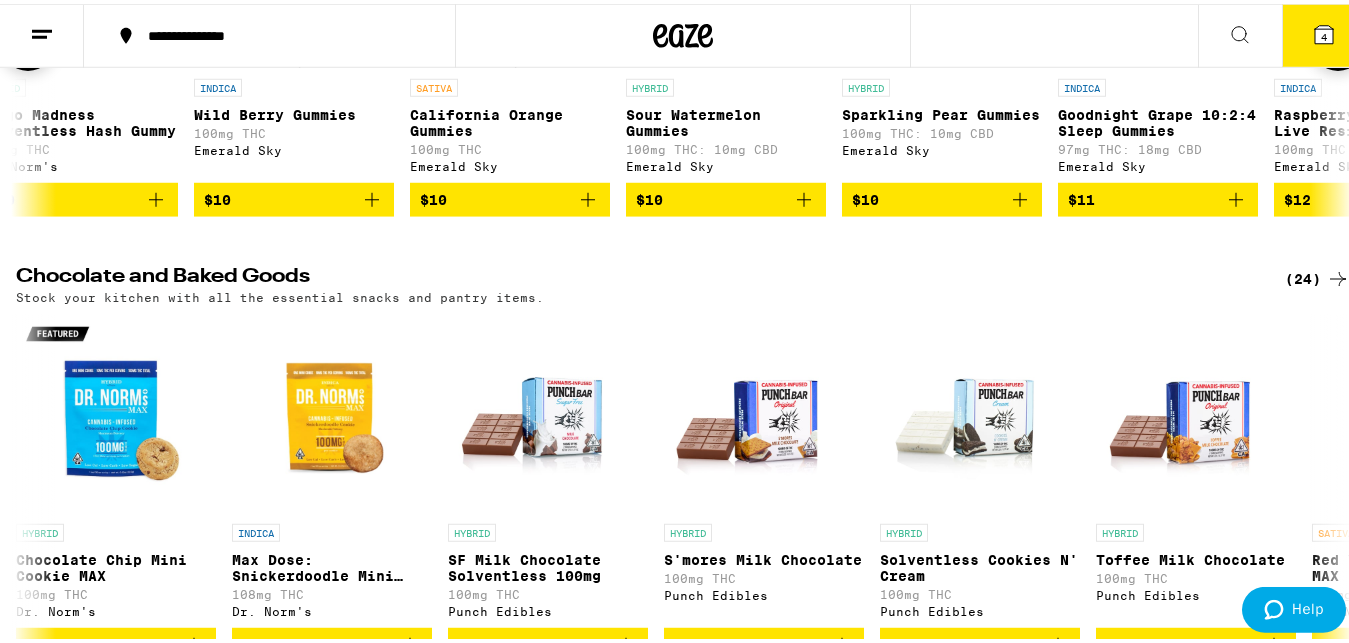 click 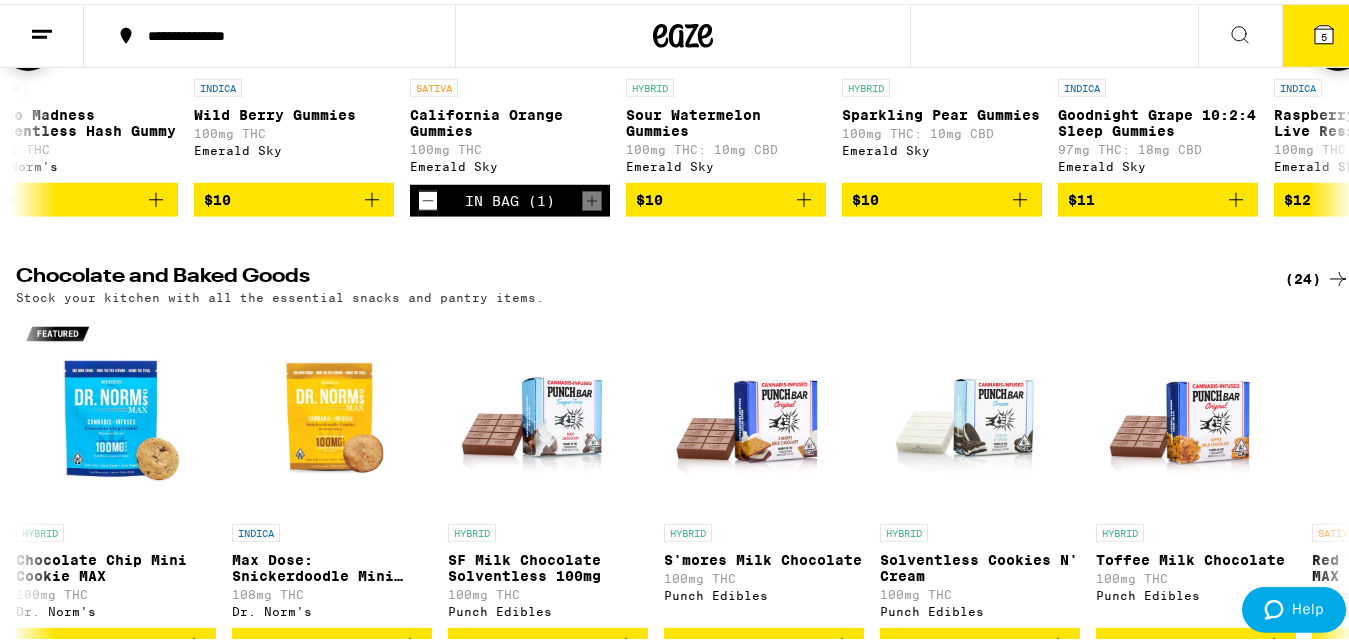 click 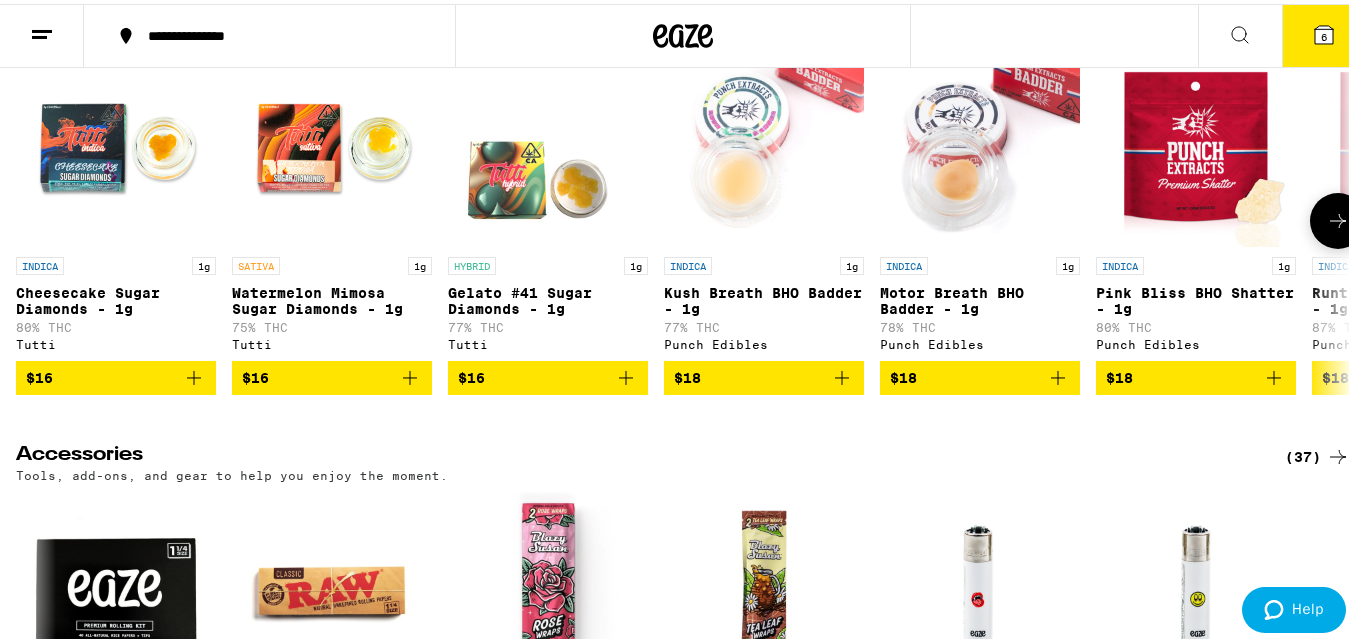 scroll, scrollTop: 7235, scrollLeft: 0, axis: vertical 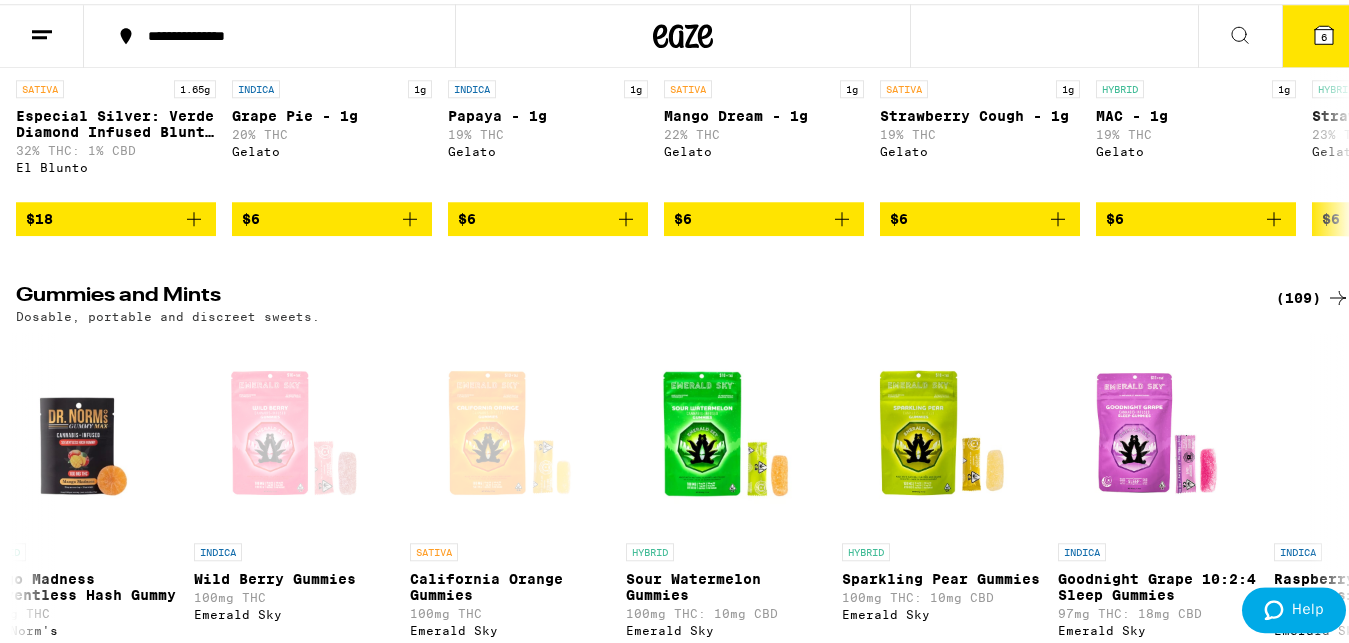 click 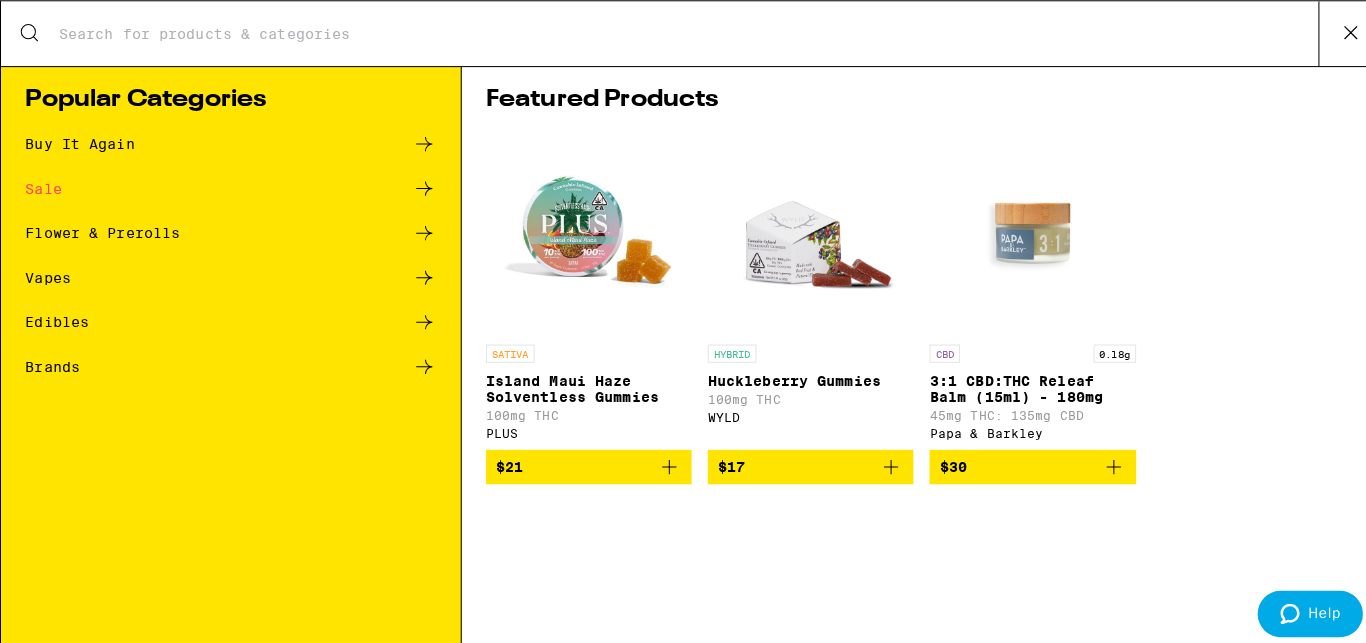 scroll, scrollTop: 0, scrollLeft: 0, axis: both 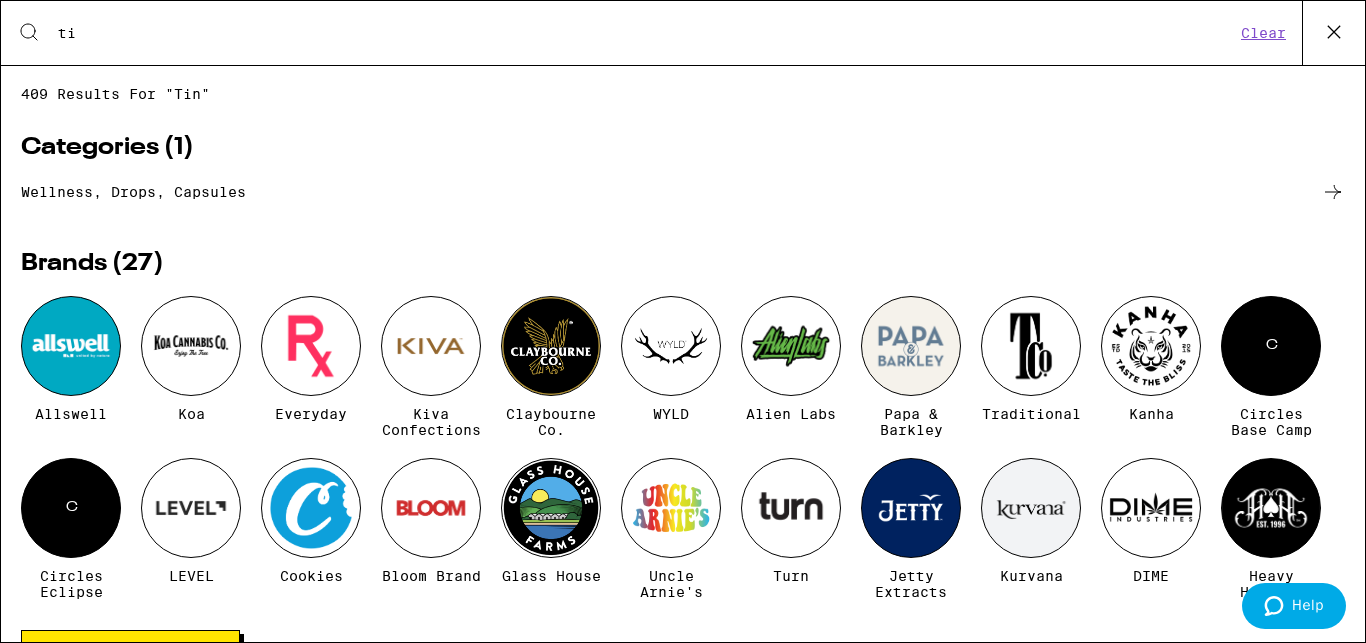 type on "t" 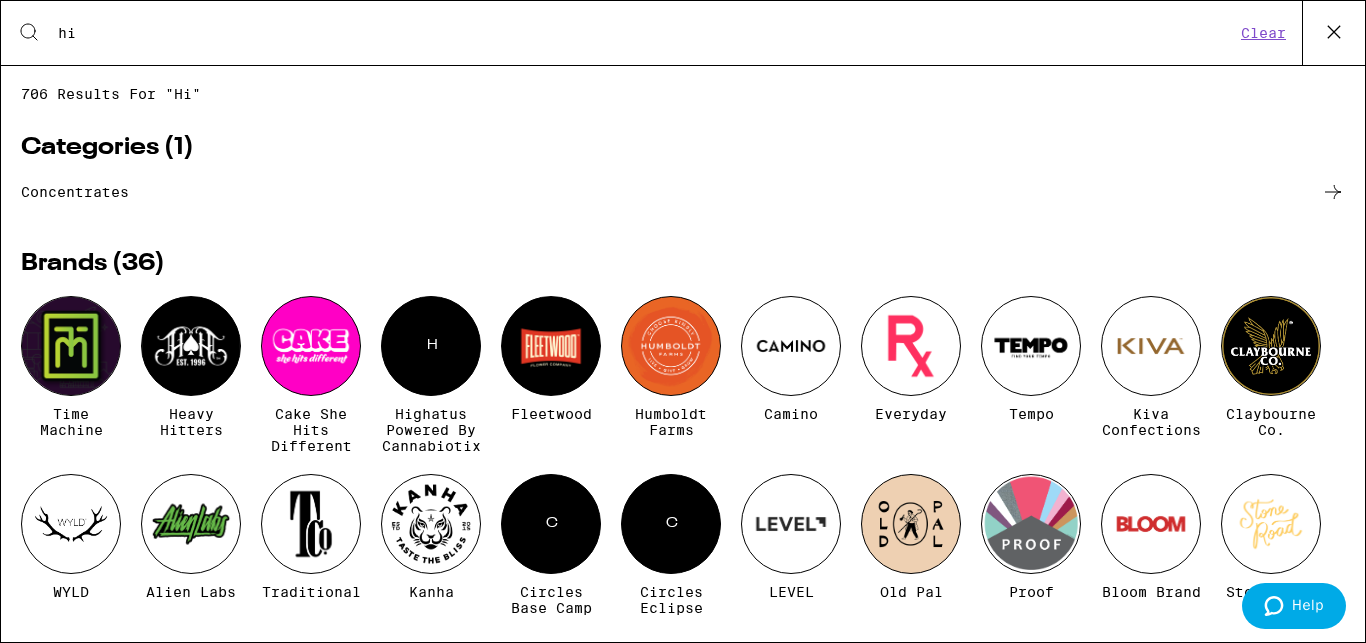 type on "h" 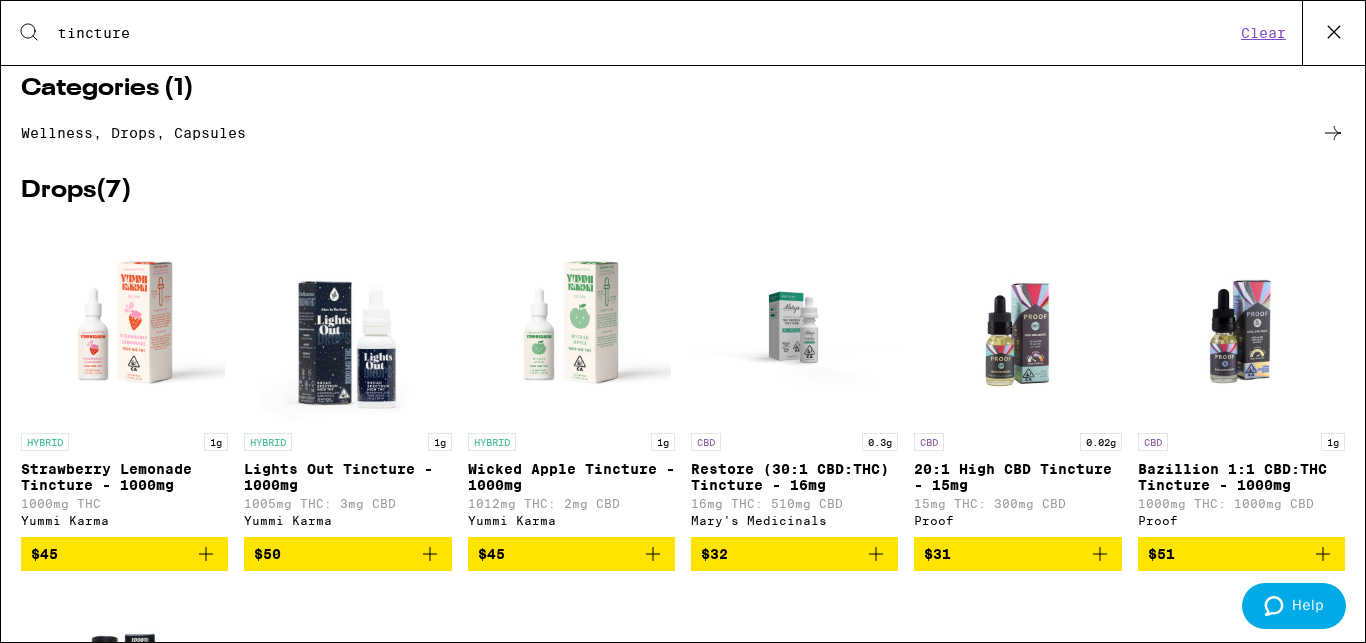 scroll, scrollTop: 60, scrollLeft: 0, axis: vertical 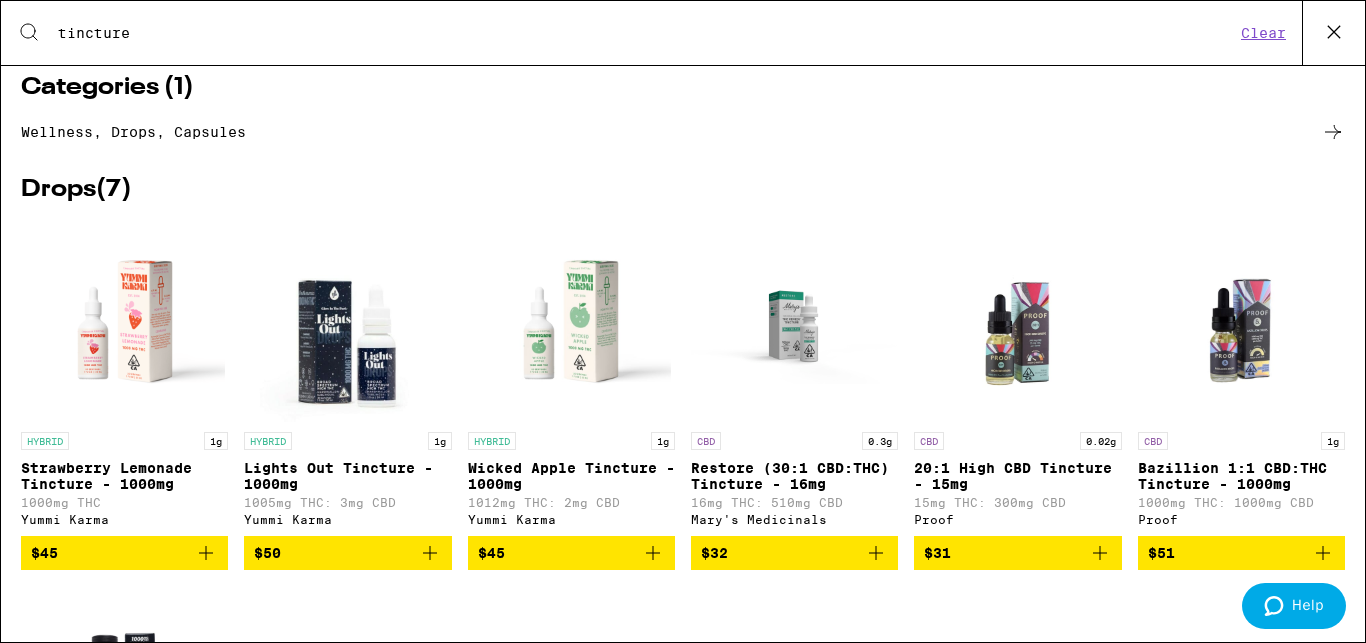 type on "tincture" 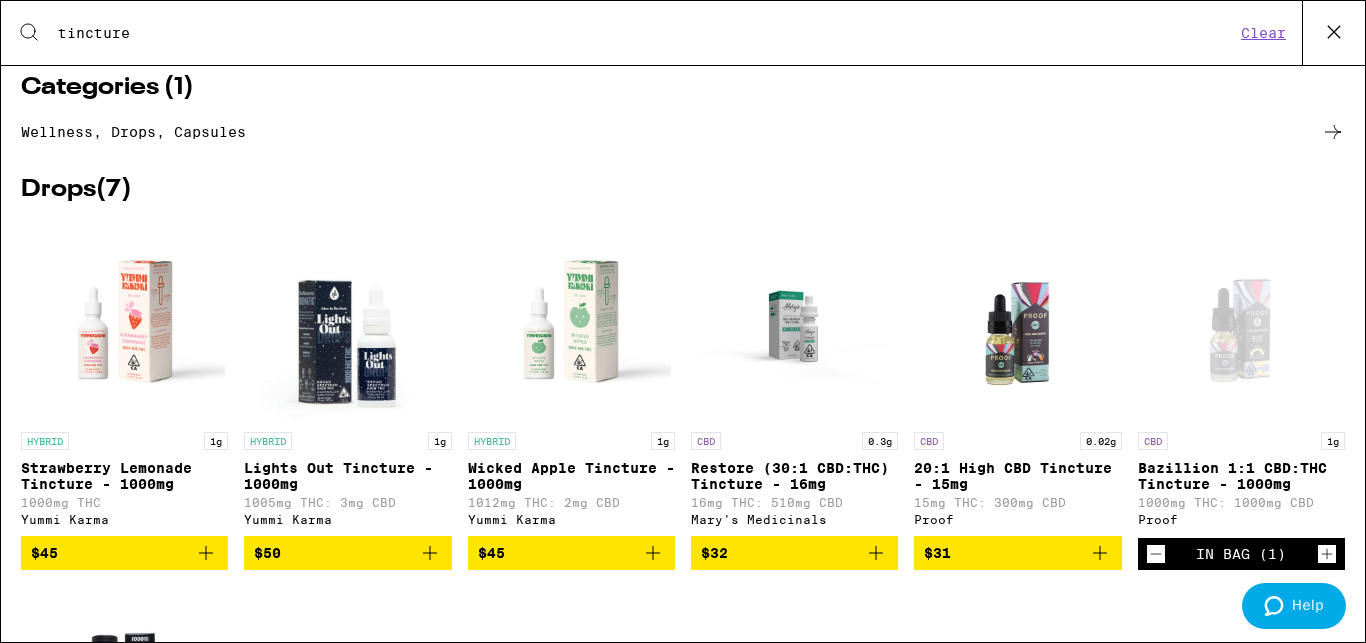 scroll, scrollTop: 0, scrollLeft: 14287, axis: horizontal 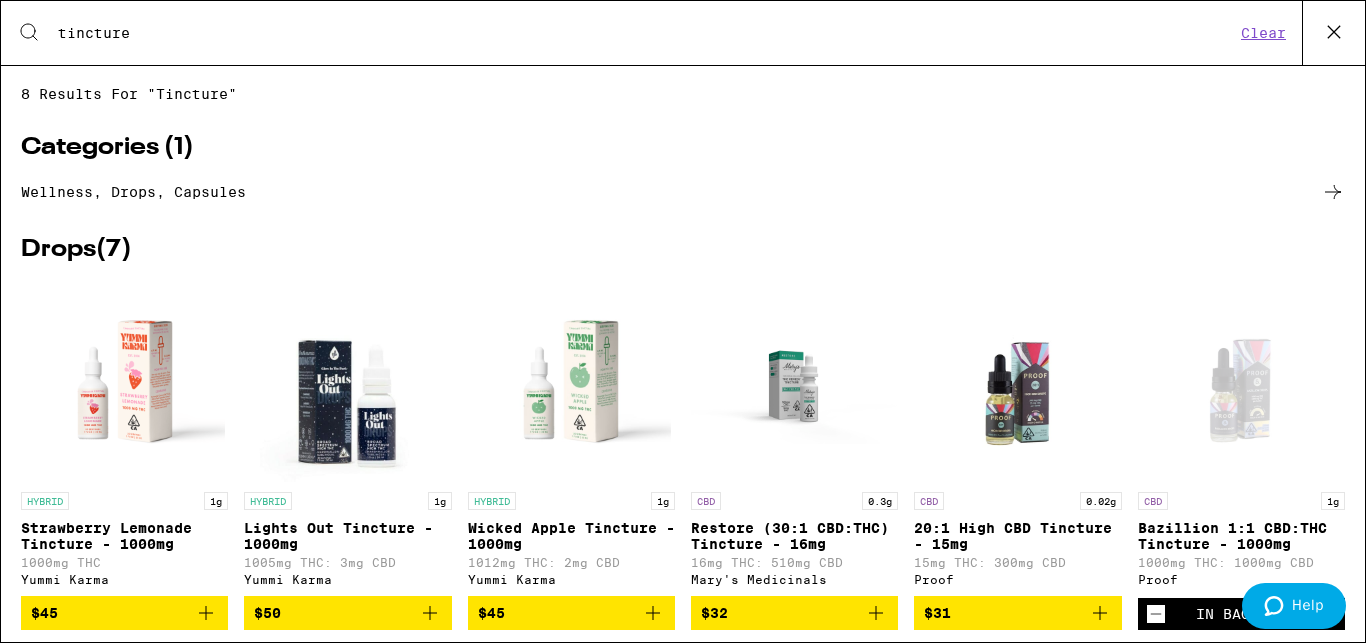 click 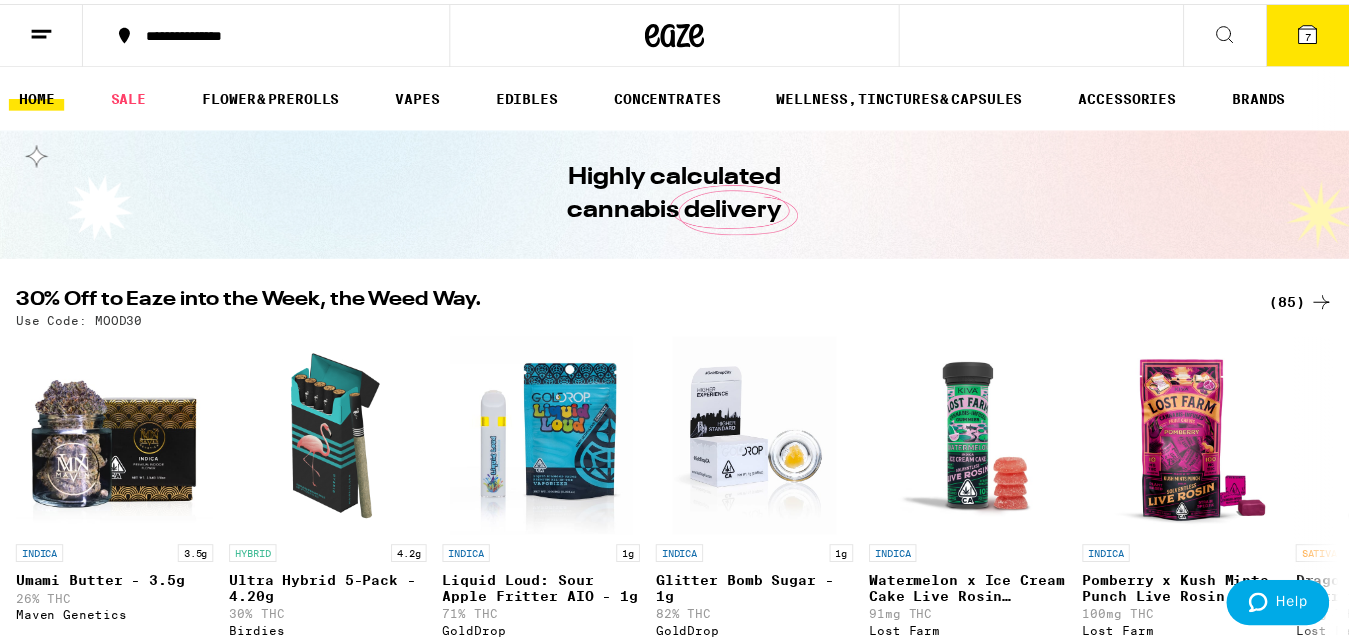 scroll, scrollTop: 0, scrollLeft: 14287, axis: horizontal 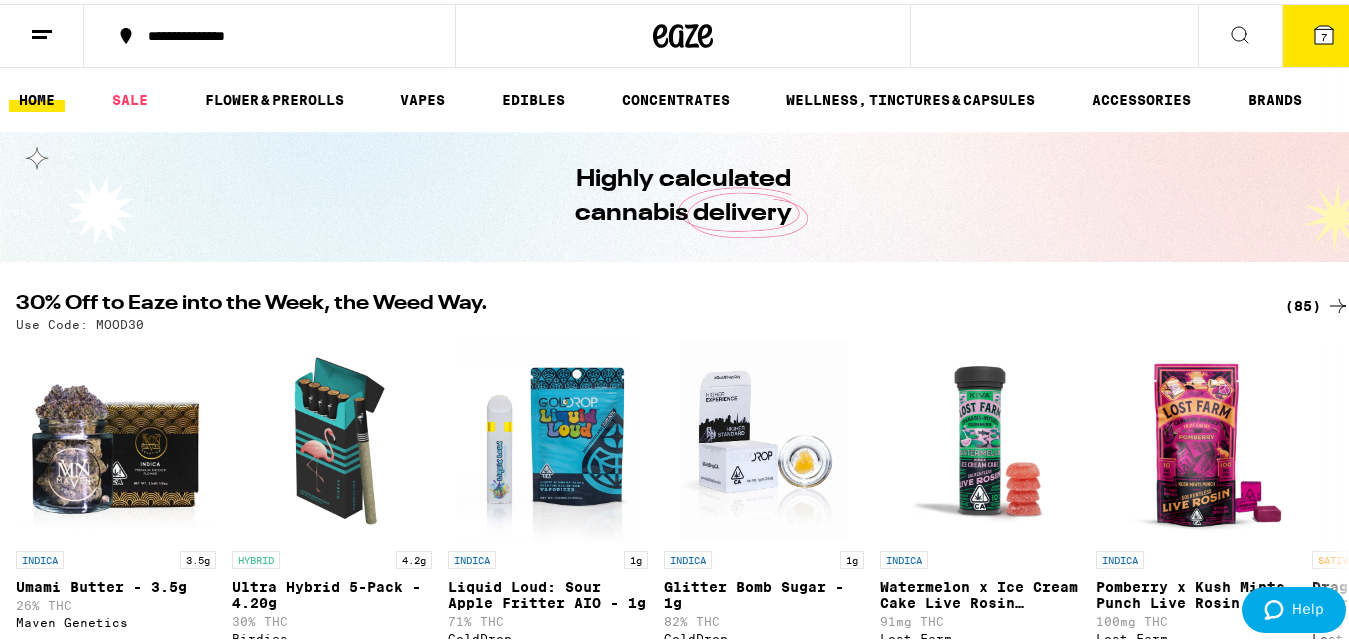 click on "7" at bounding box center [1324, 32] 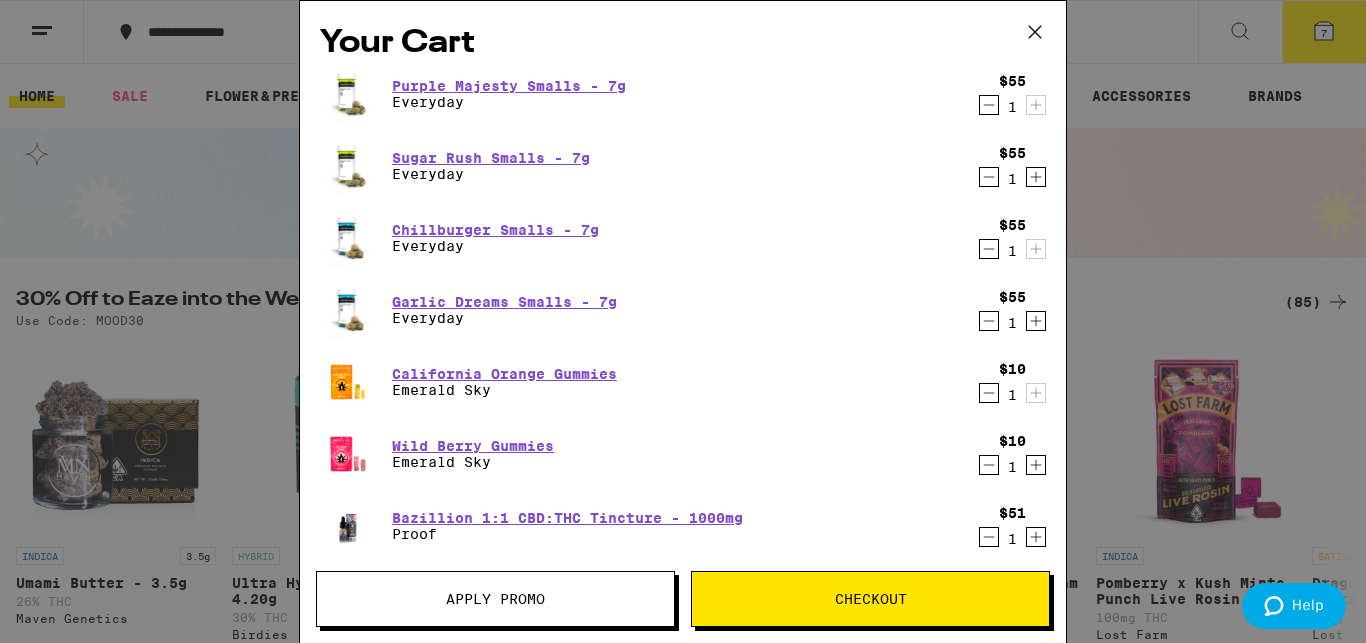 scroll, scrollTop: 0, scrollLeft: 14287, axis: horizontal 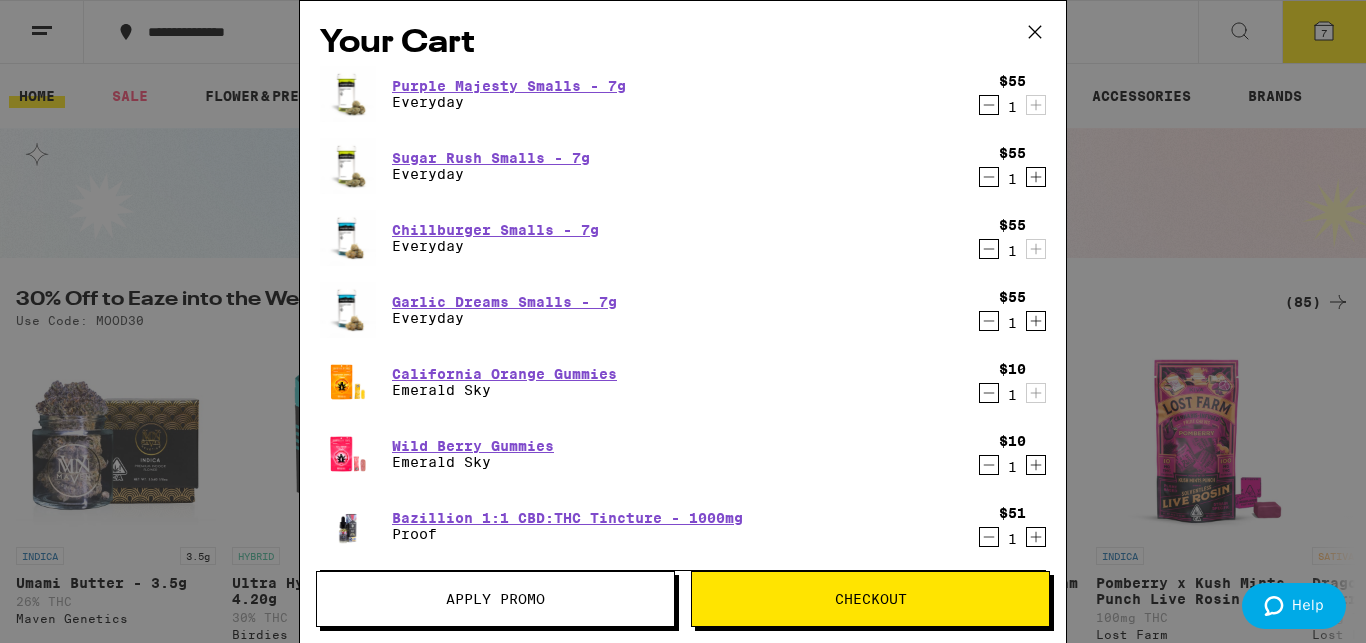 click on "Checkout" at bounding box center [871, 599] 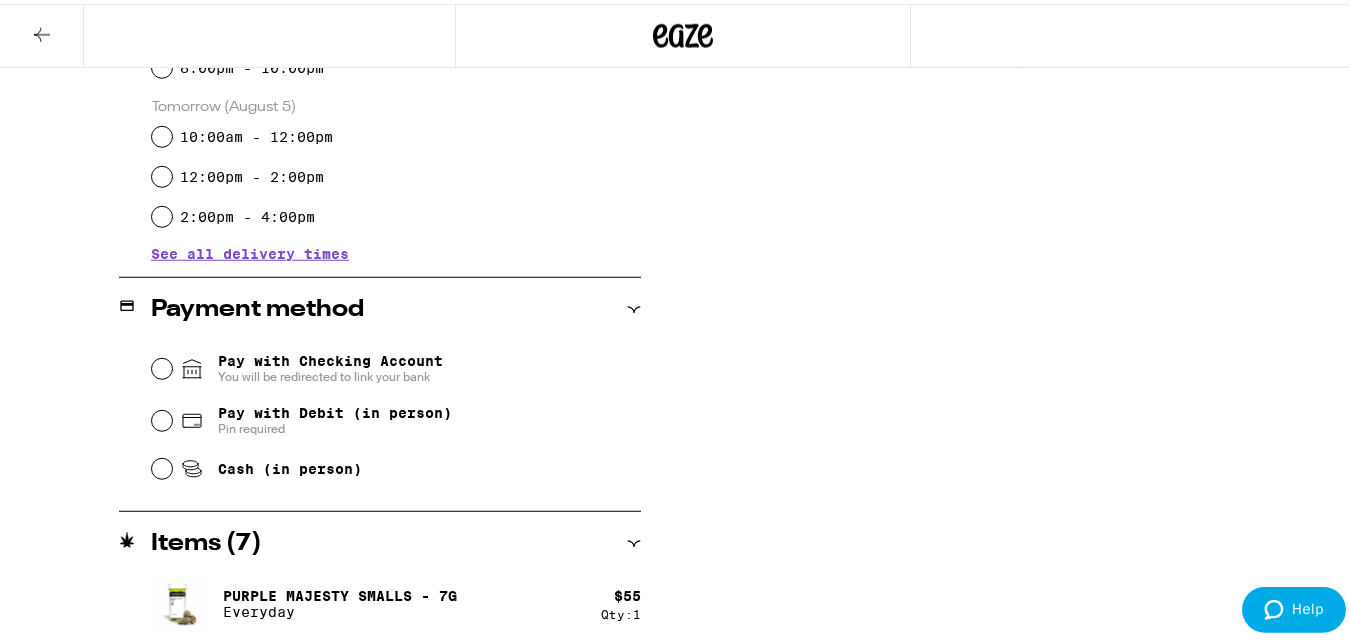 scroll, scrollTop: 638, scrollLeft: 0, axis: vertical 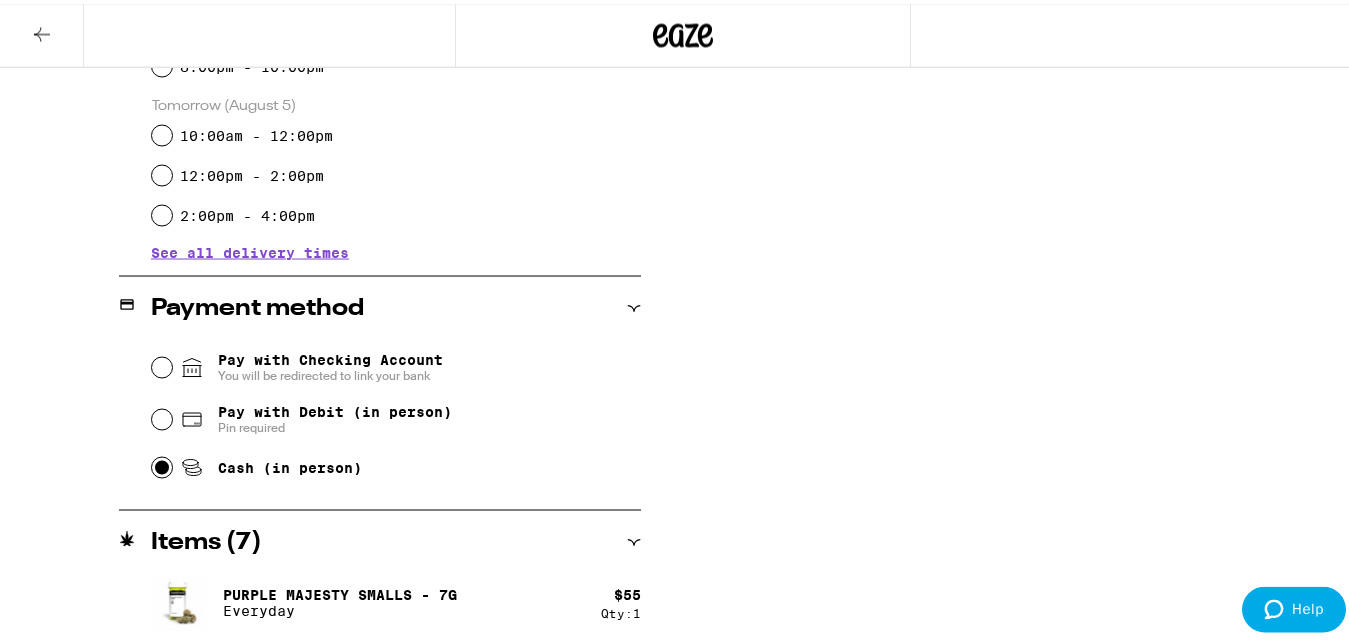 click on "Cash (in person)" at bounding box center [162, 464] 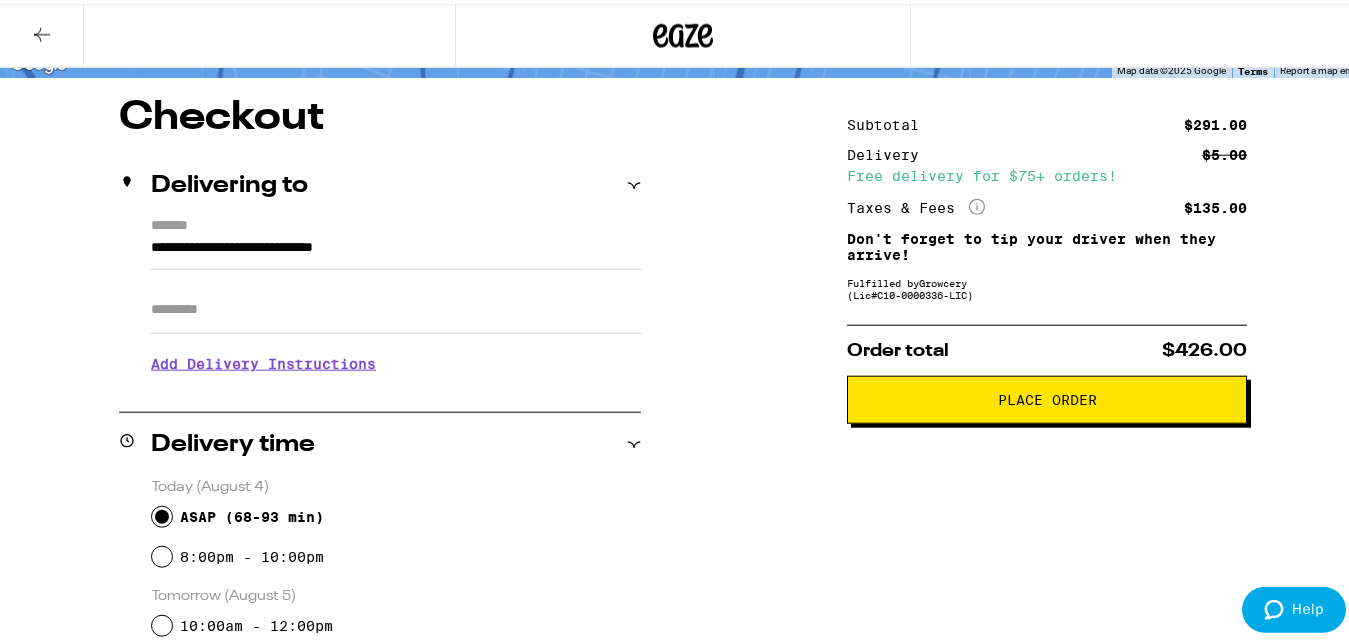 scroll, scrollTop: 144, scrollLeft: 0, axis: vertical 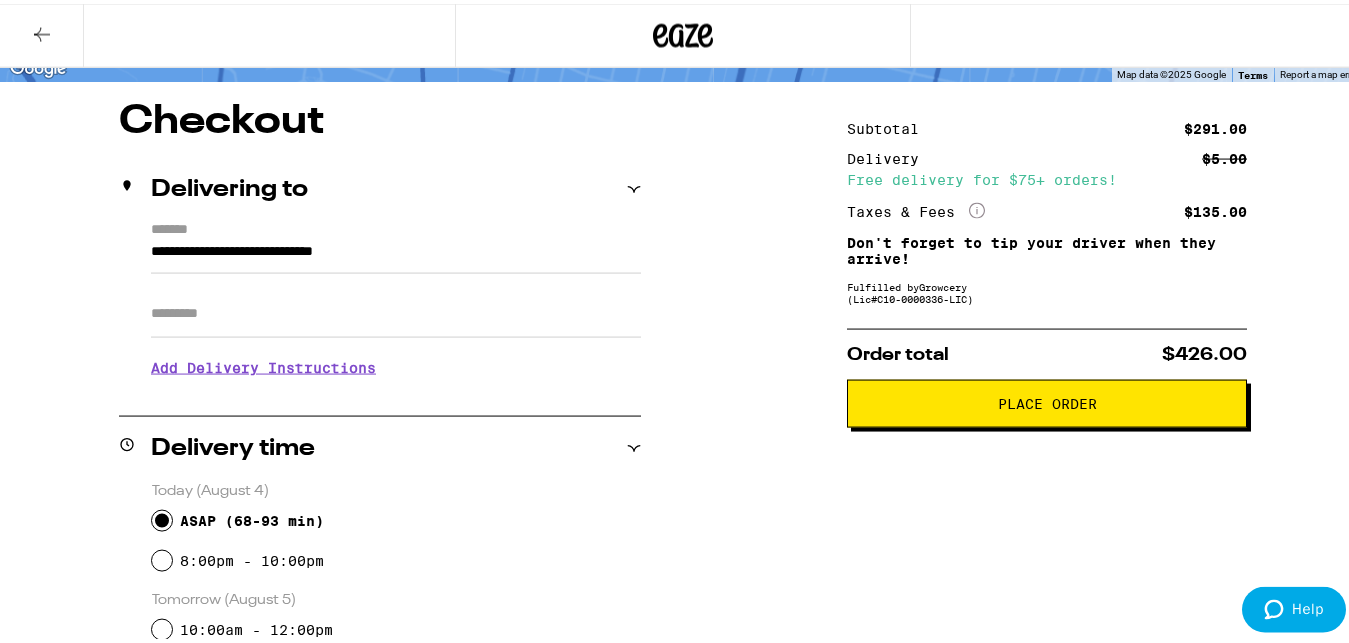 click on "Place Order" at bounding box center [1047, 400] 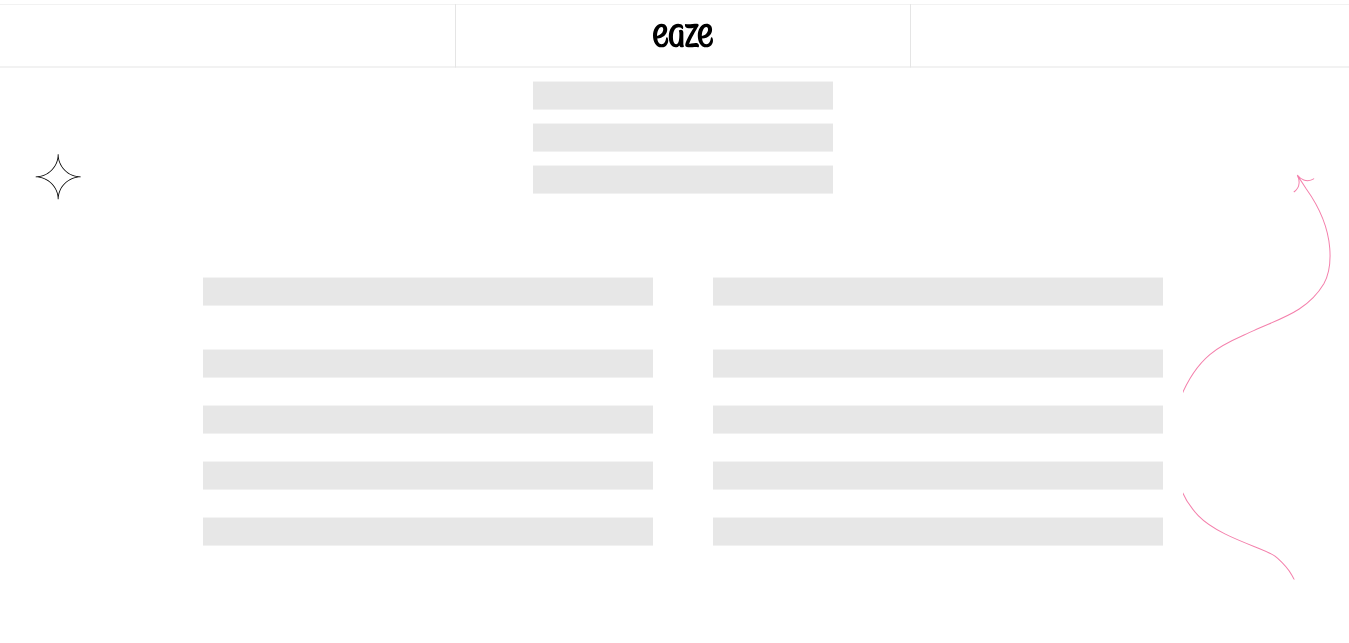 scroll, scrollTop: 0, scrollLeft: 0, axis: both 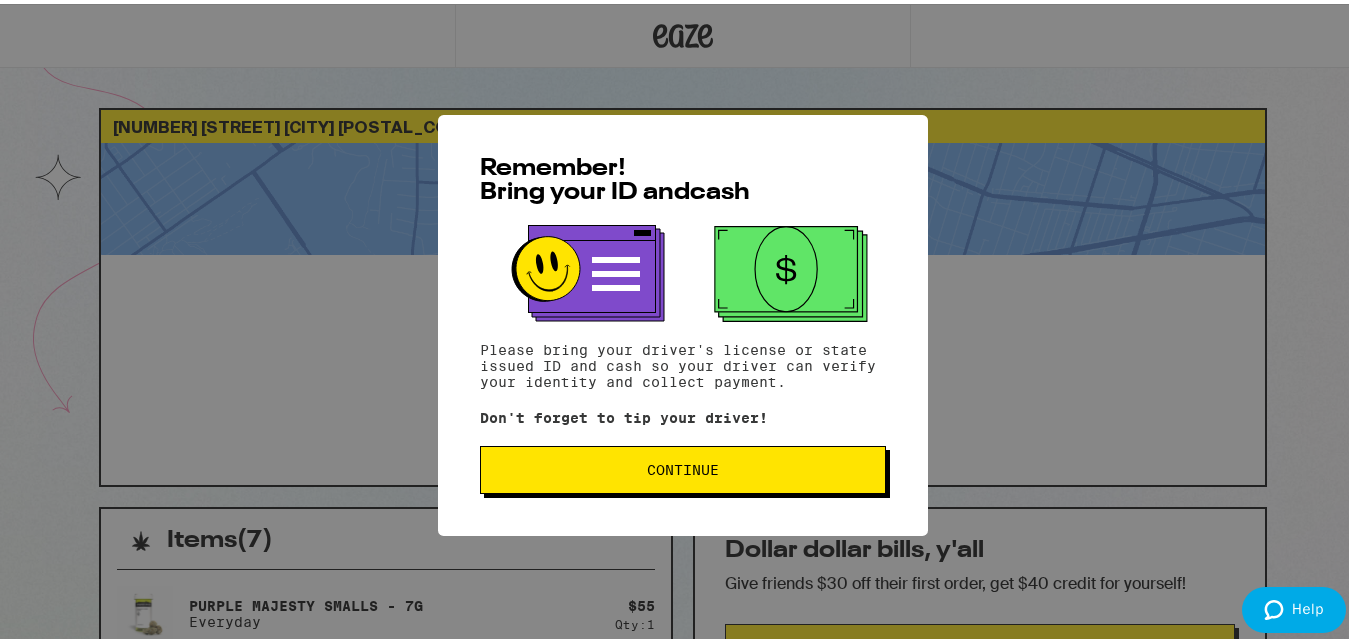 click on "Continue" at bounding box center (683, 466) 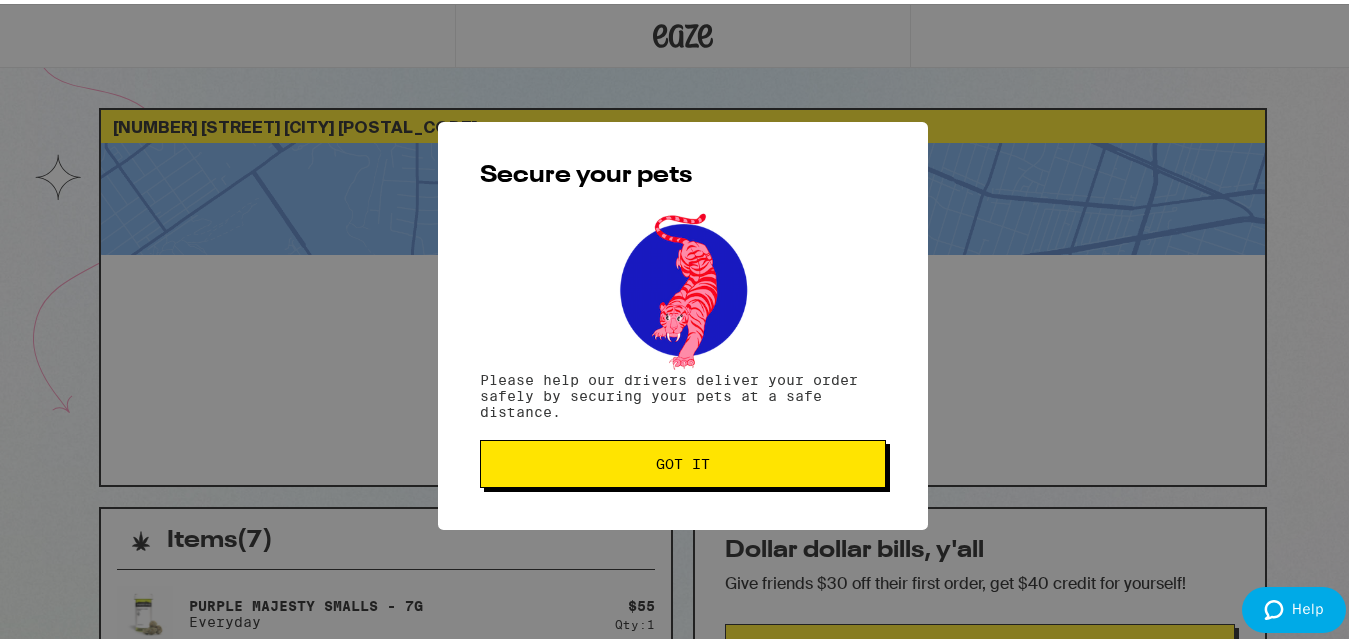click on "Got it" at bounding box center [683, 460] 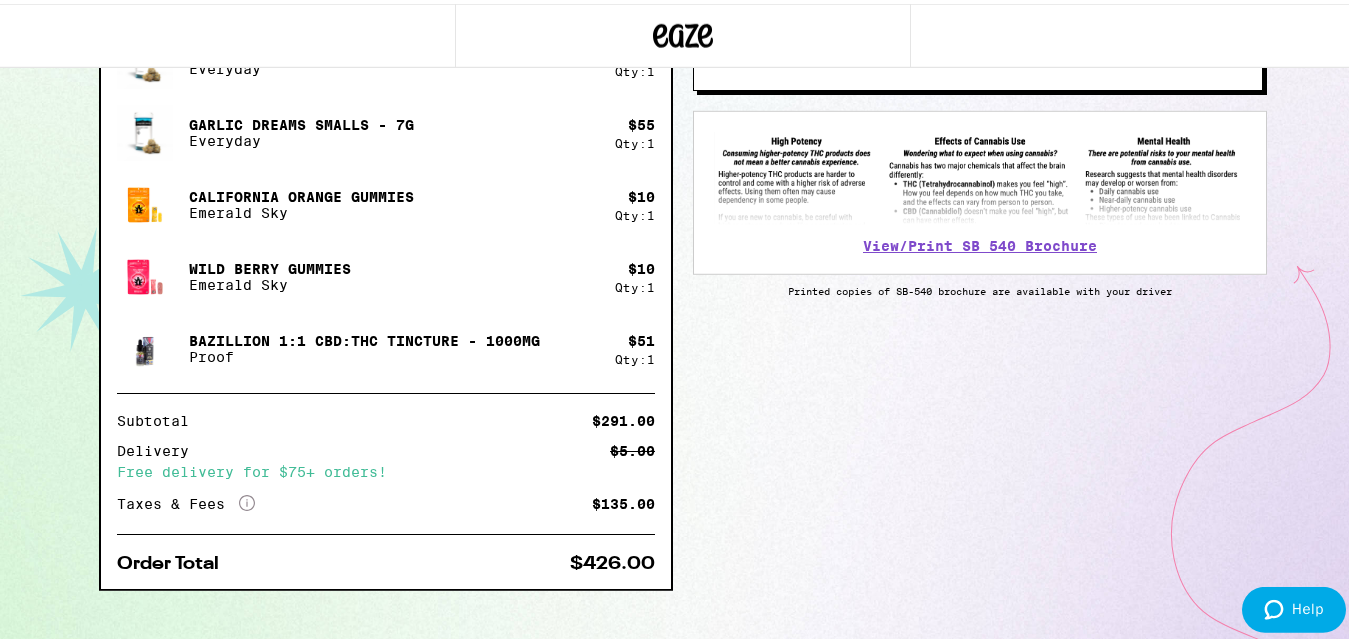 scroll, scrollTop: 709, scrollLeft: 0, axis: vertical 